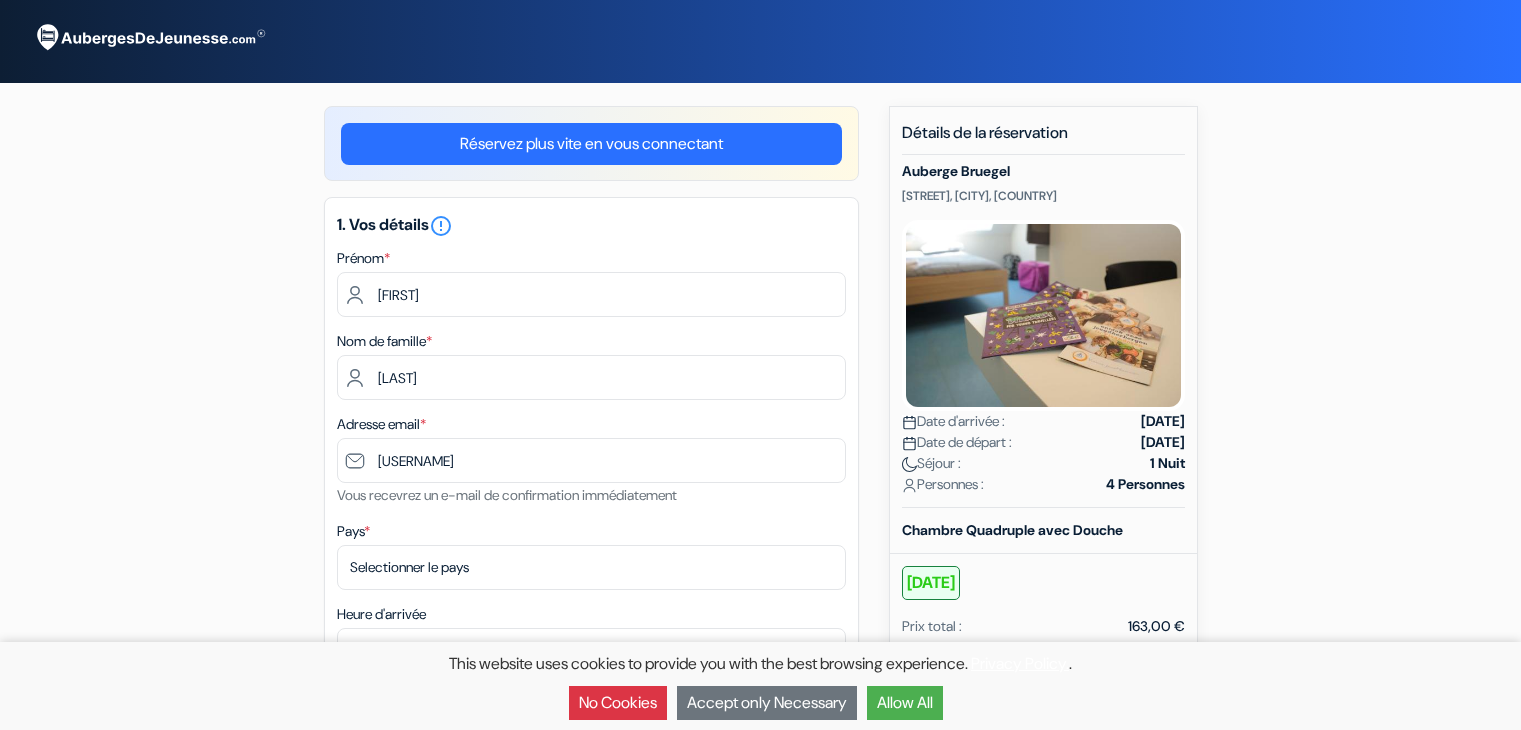 scroll, scrollTop: 0, scrollLeft: 0, axis: both 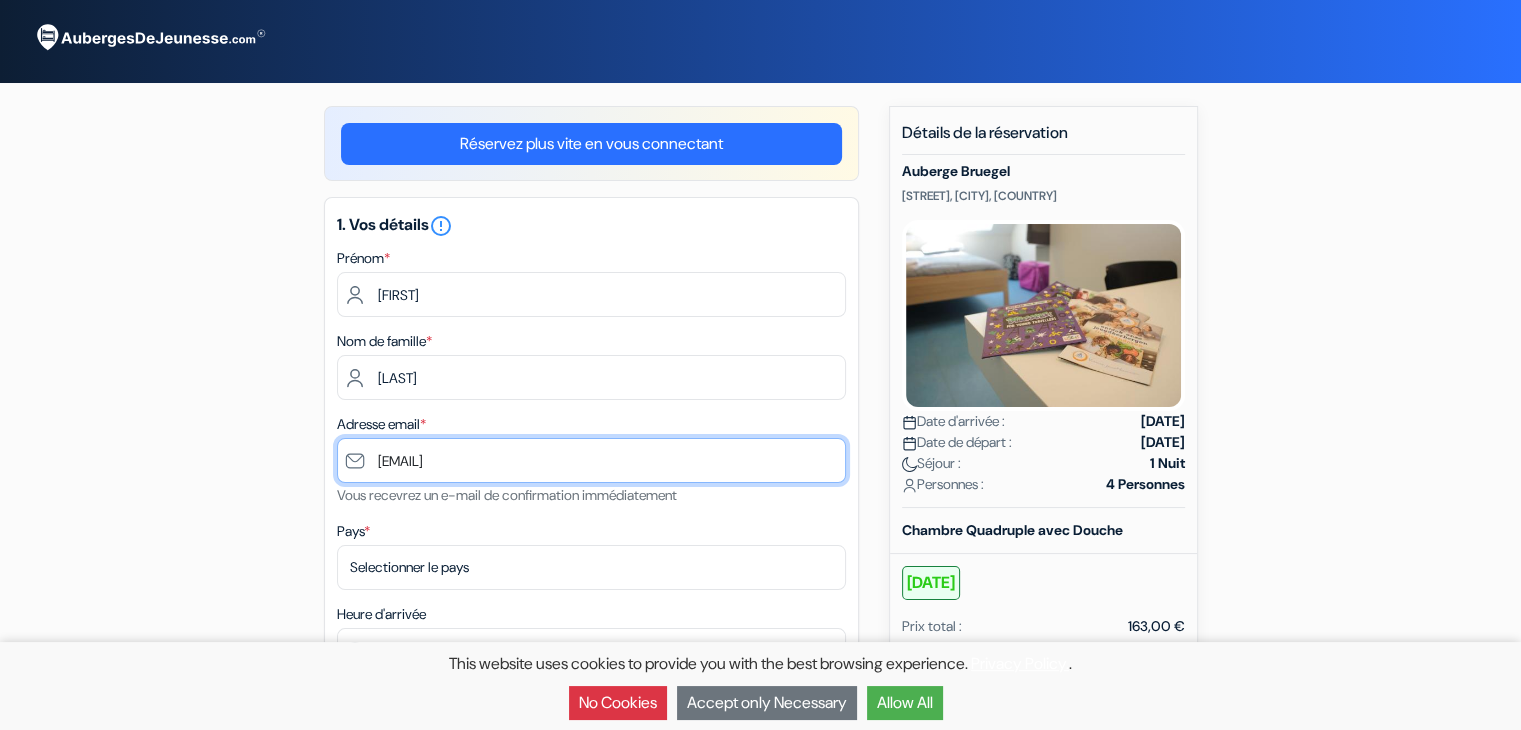 click on "[EMAIL]" at bounding box center [591, 460] 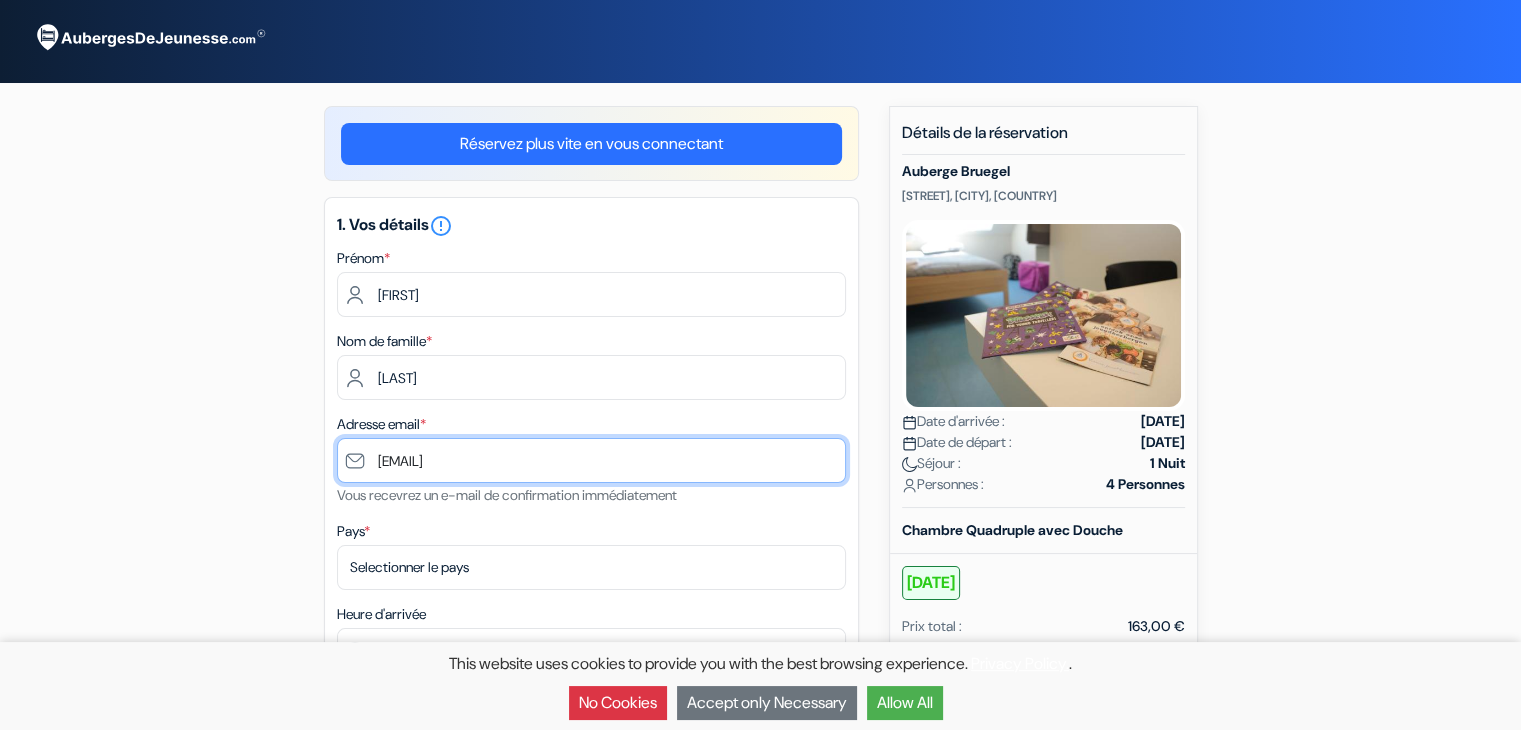 type on "[EMAIL]" 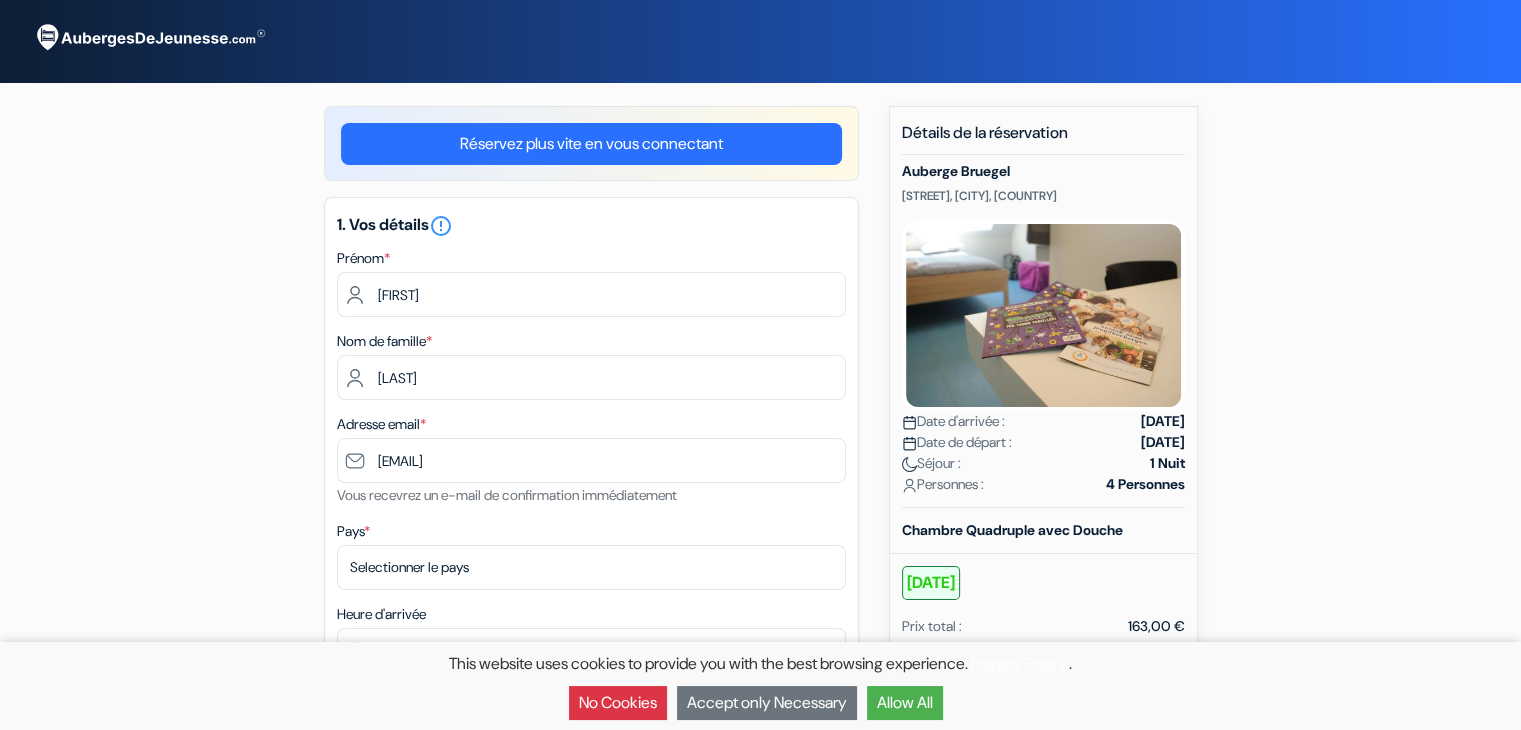 click on "1. Vos détails                             error_outline
Prénom  *
Hugo
Nom de famille  *
TREUIL
Adresse email  *
treuilh03@gmail.com
Vous recevrez un e-mail de confirmation immédiatement
Pays  *
Selectionner le pays
Abkhazie
Afghanistan" at bounding box center [591, 543] 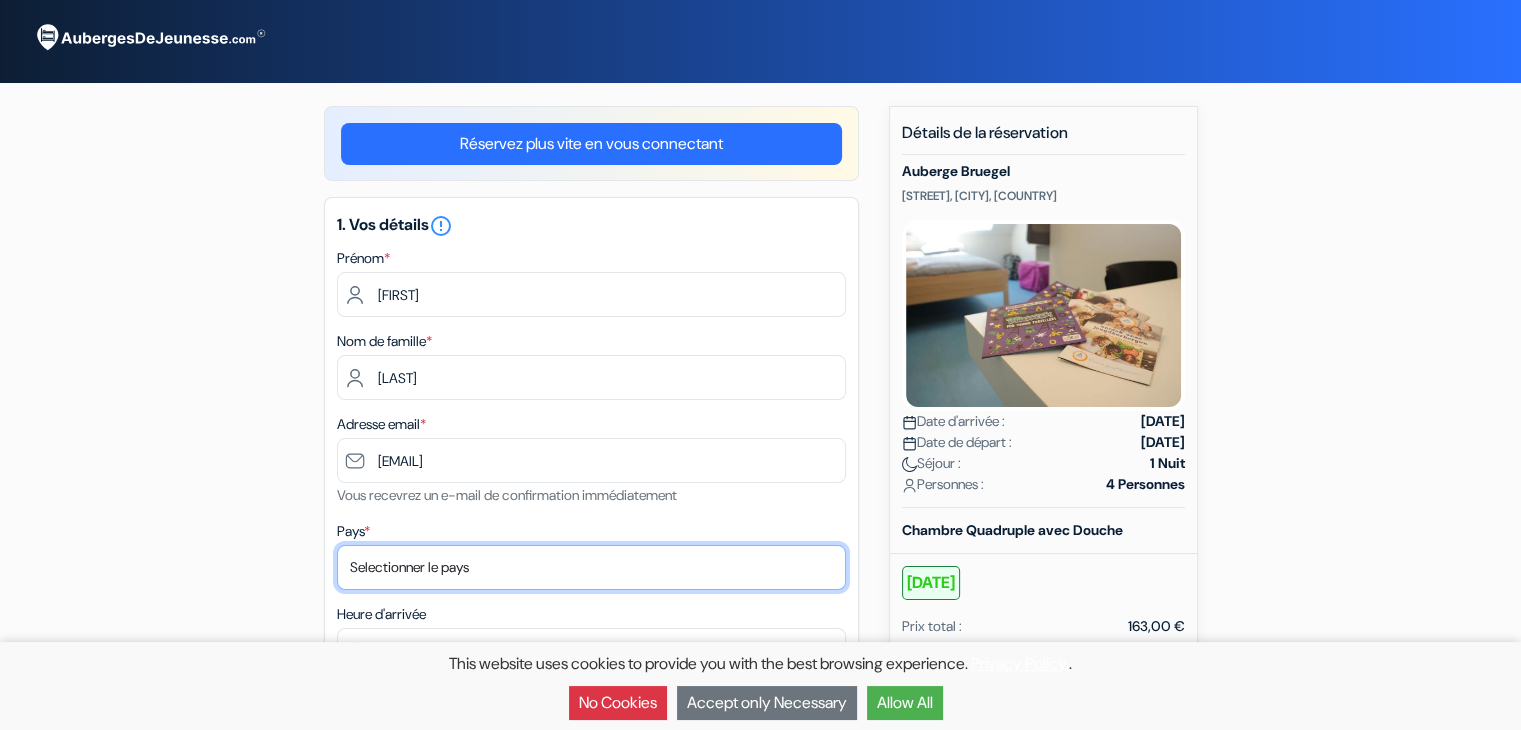 click on "Selectionner le pays
Abkhazie
Afghanistan
Afrique du Sud
Albanie
Algérie
Allemagne
Andorre
Angola
Anguilla" at bounding box center (591, 567) 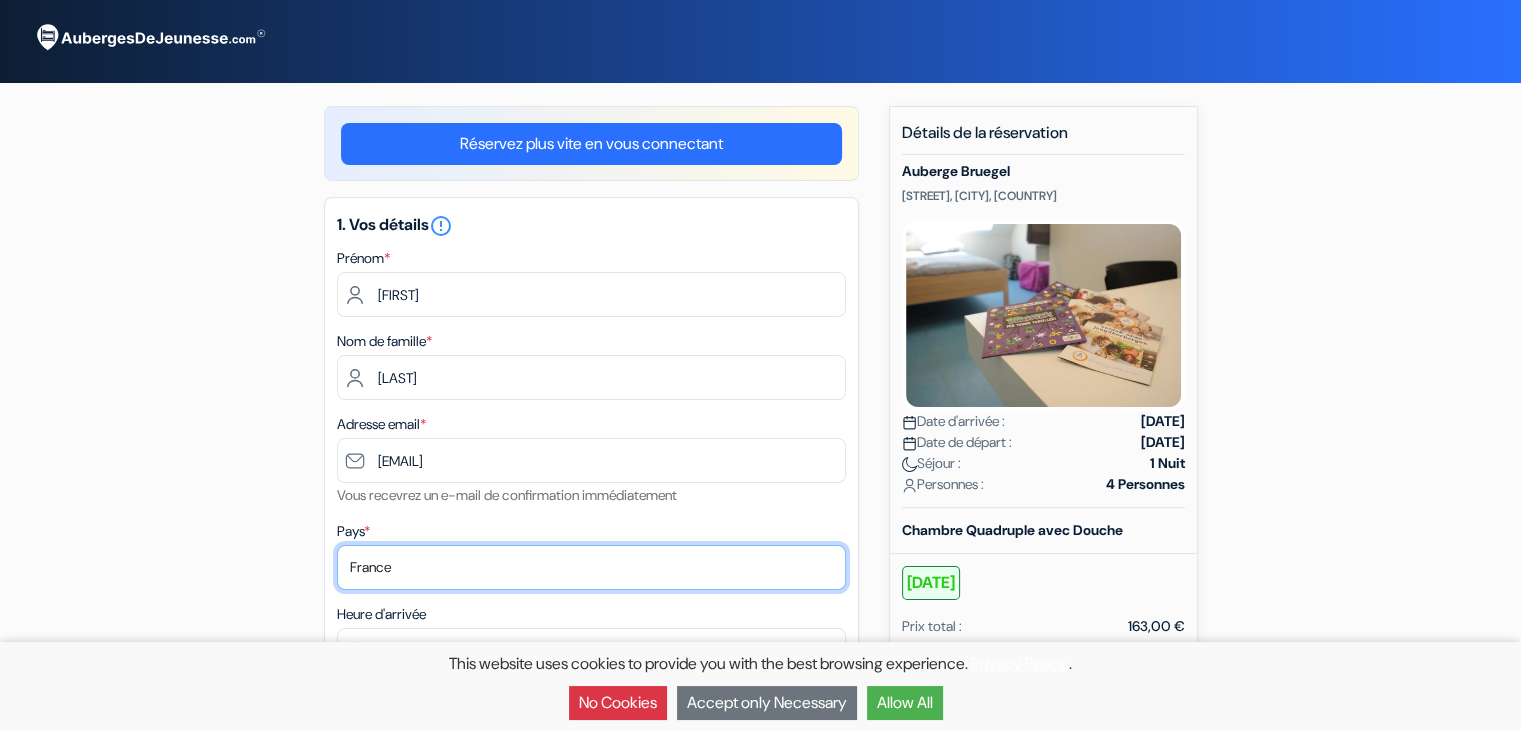 click on "Selectionner le pays
Abkhazie
Afghanistan
Afrique du Sud
Albanie
Algérie
Allemagne
Andorre
Angola
Anguilla" at bounding box center (591, 567) 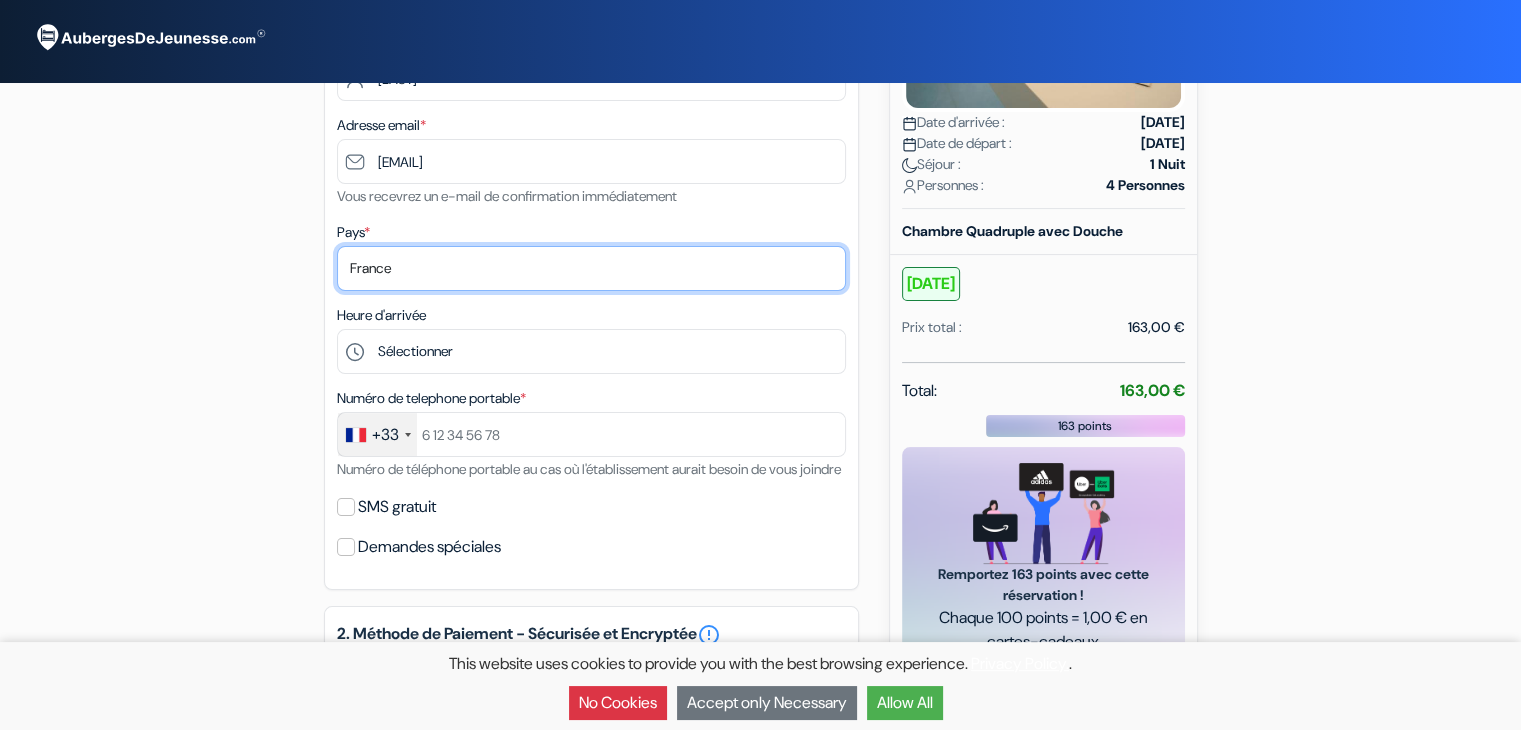 scroll, scrollTop: 372, scrollLeft: 0, axis: vertical 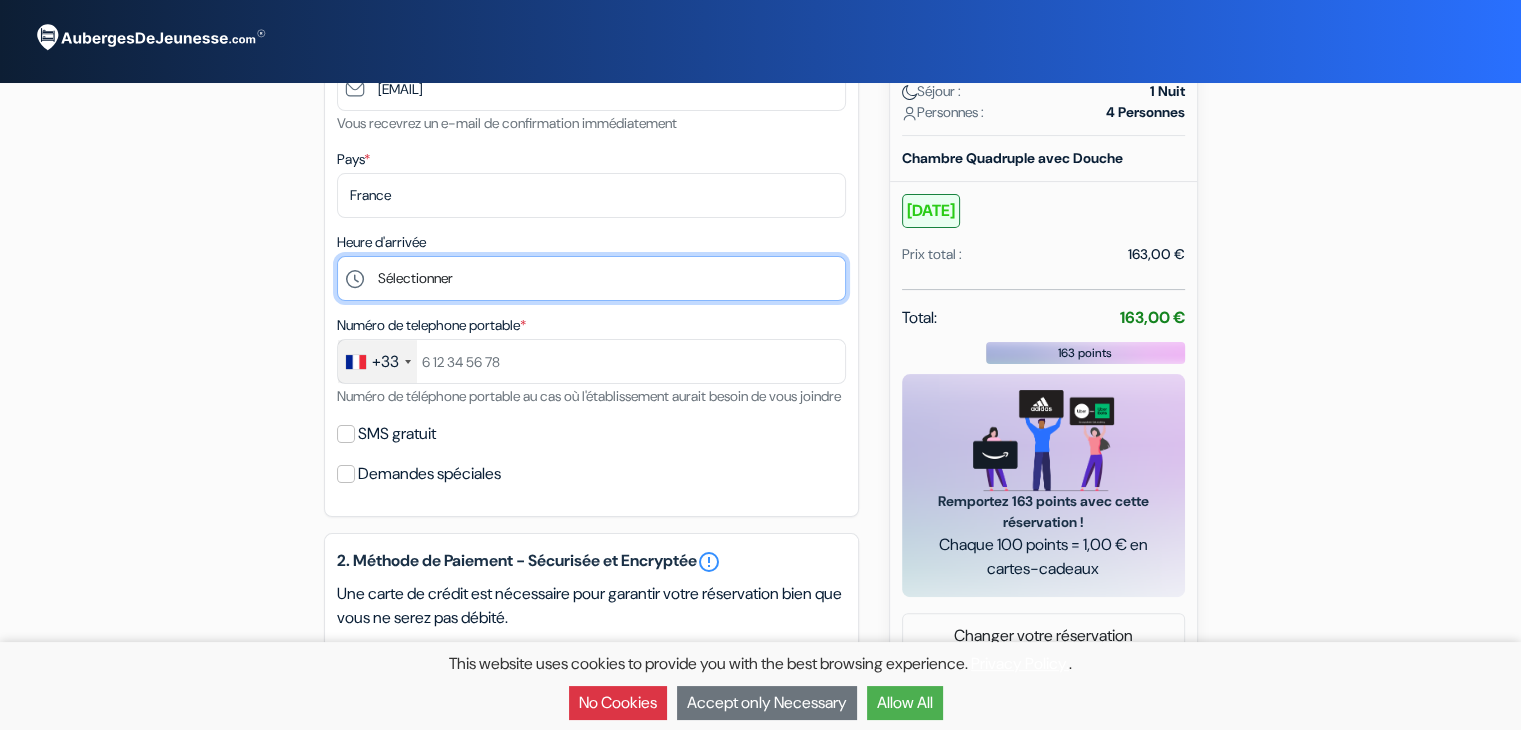 click on "Sélectionner
14:00
15:00
16:00
17:00
18:00
19:00
20:00
21:00
22:00" at bounding box center [591, 278] 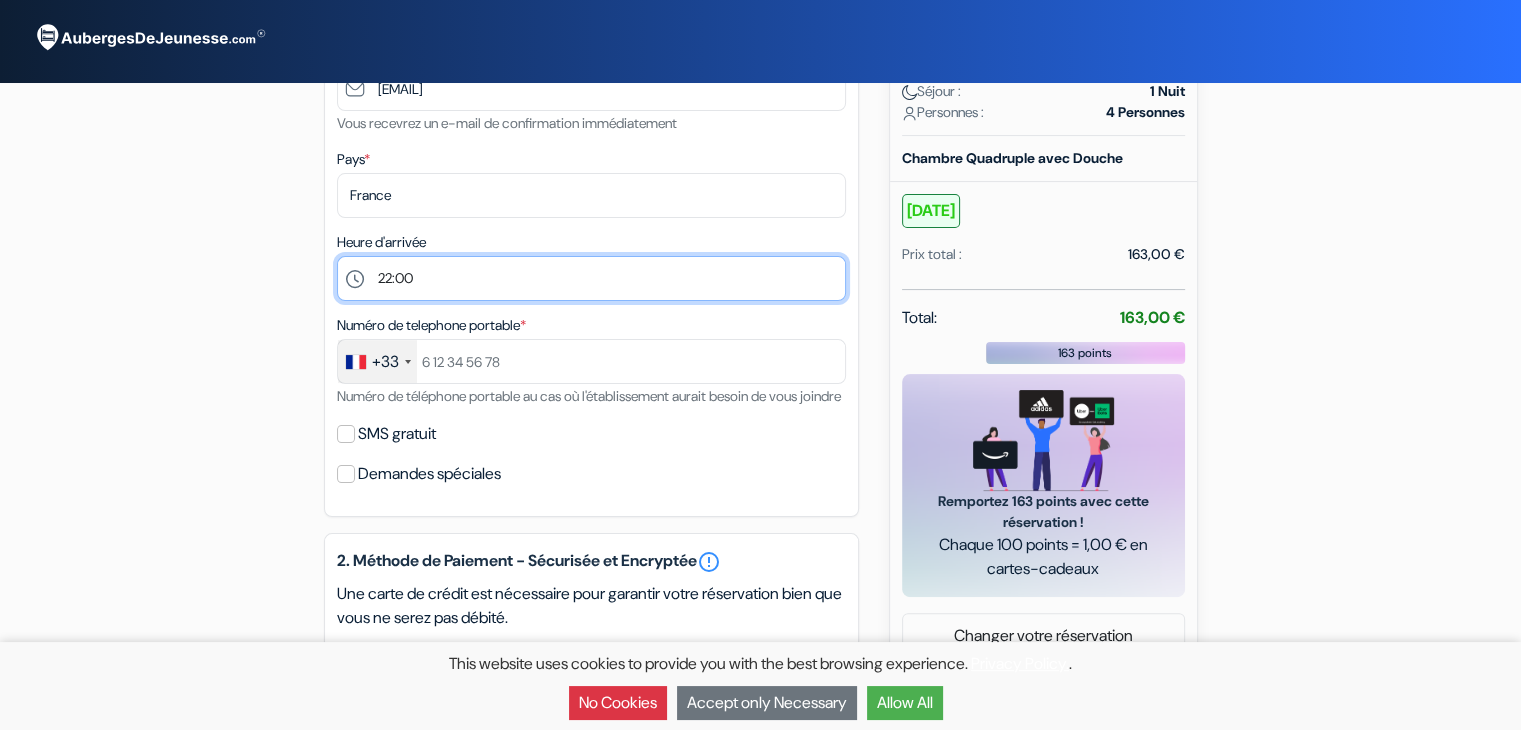 click on "Sélectionner
14:00
15:00
16:00
17:00
18:00
19:00
20:00
21:00
22:00" at bounding box center [591, 278] 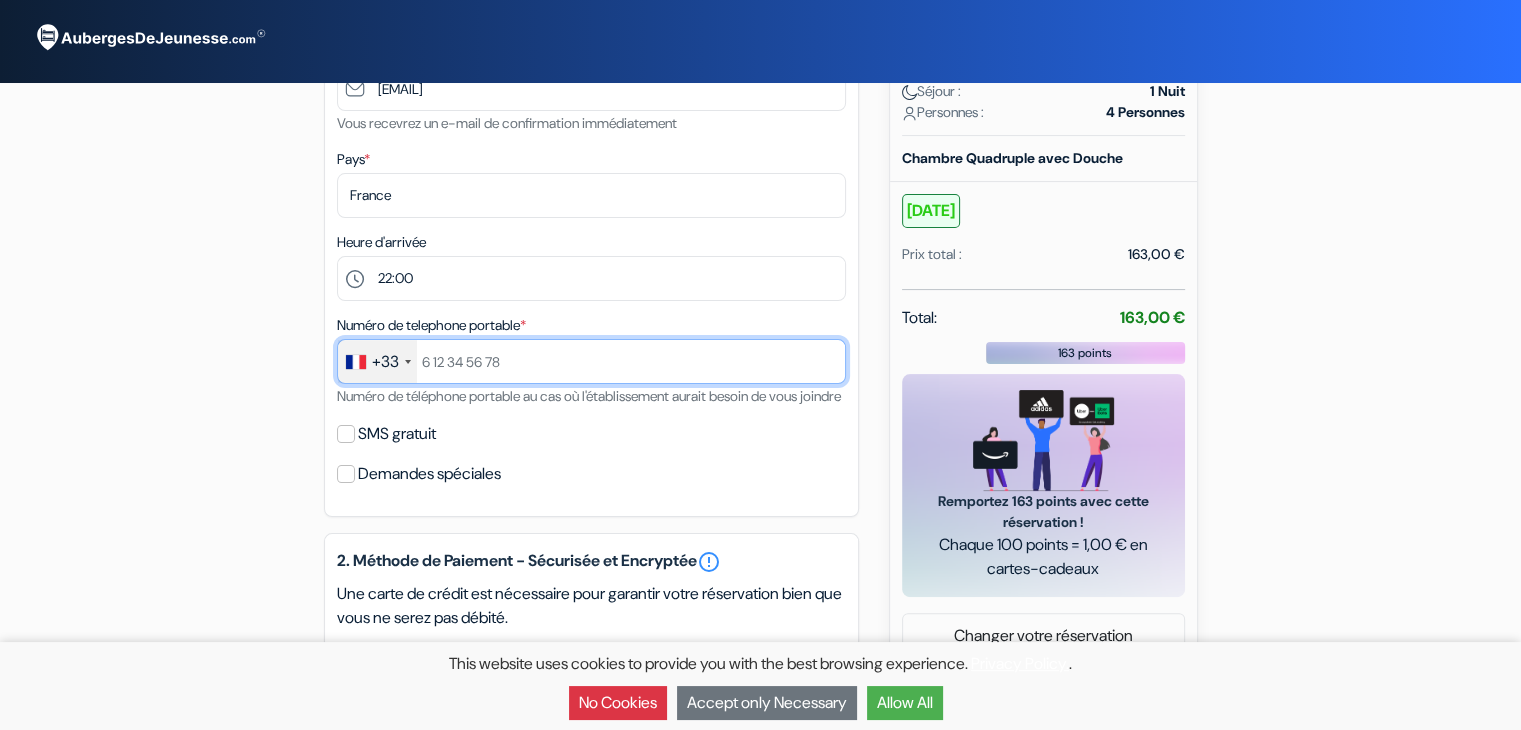 click at bounding box center (591, 361) 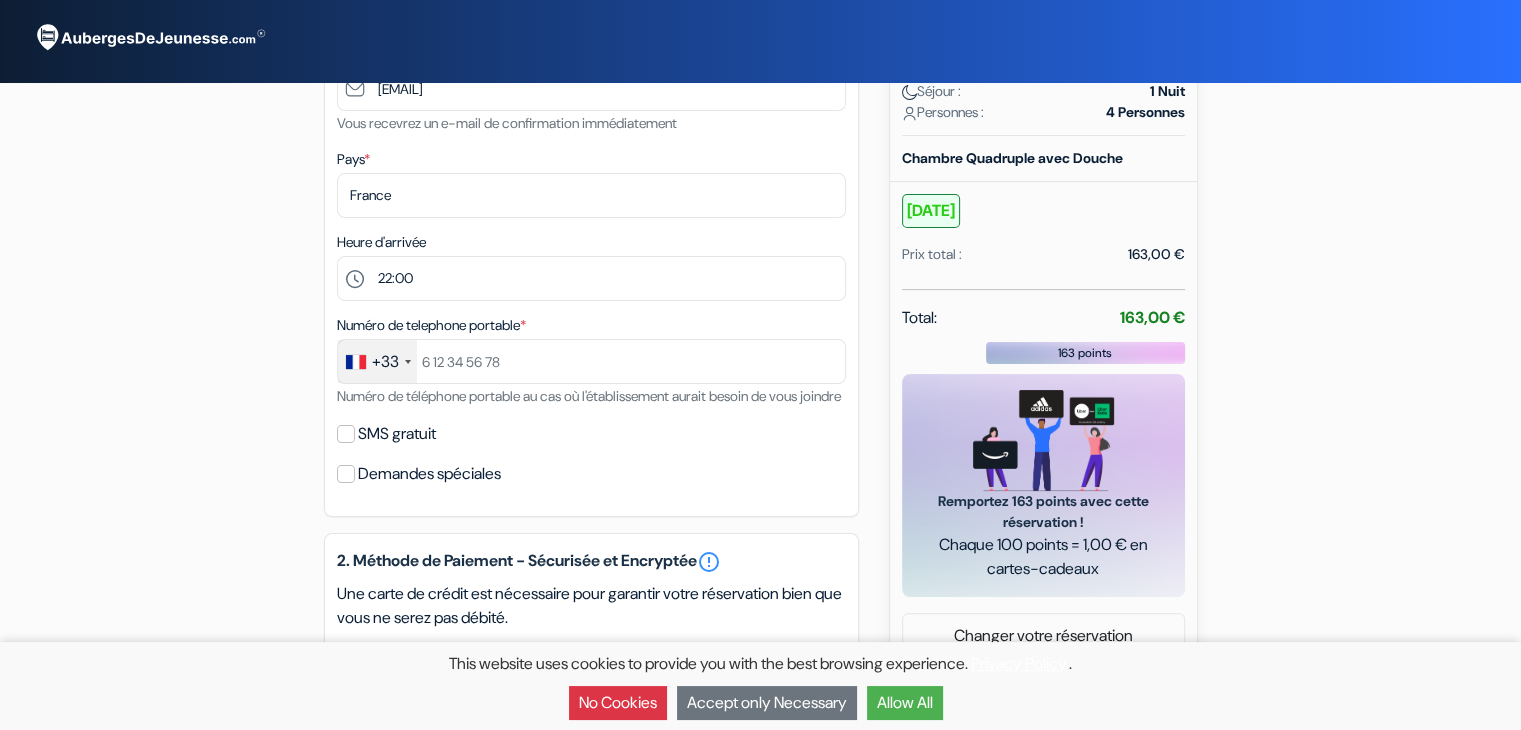 click on "[BRAND]
[STREET] [NUMBER],
[CITY],
[COUNTRY]
Détails de l'établissement
X" at bounding box center (761, 487) 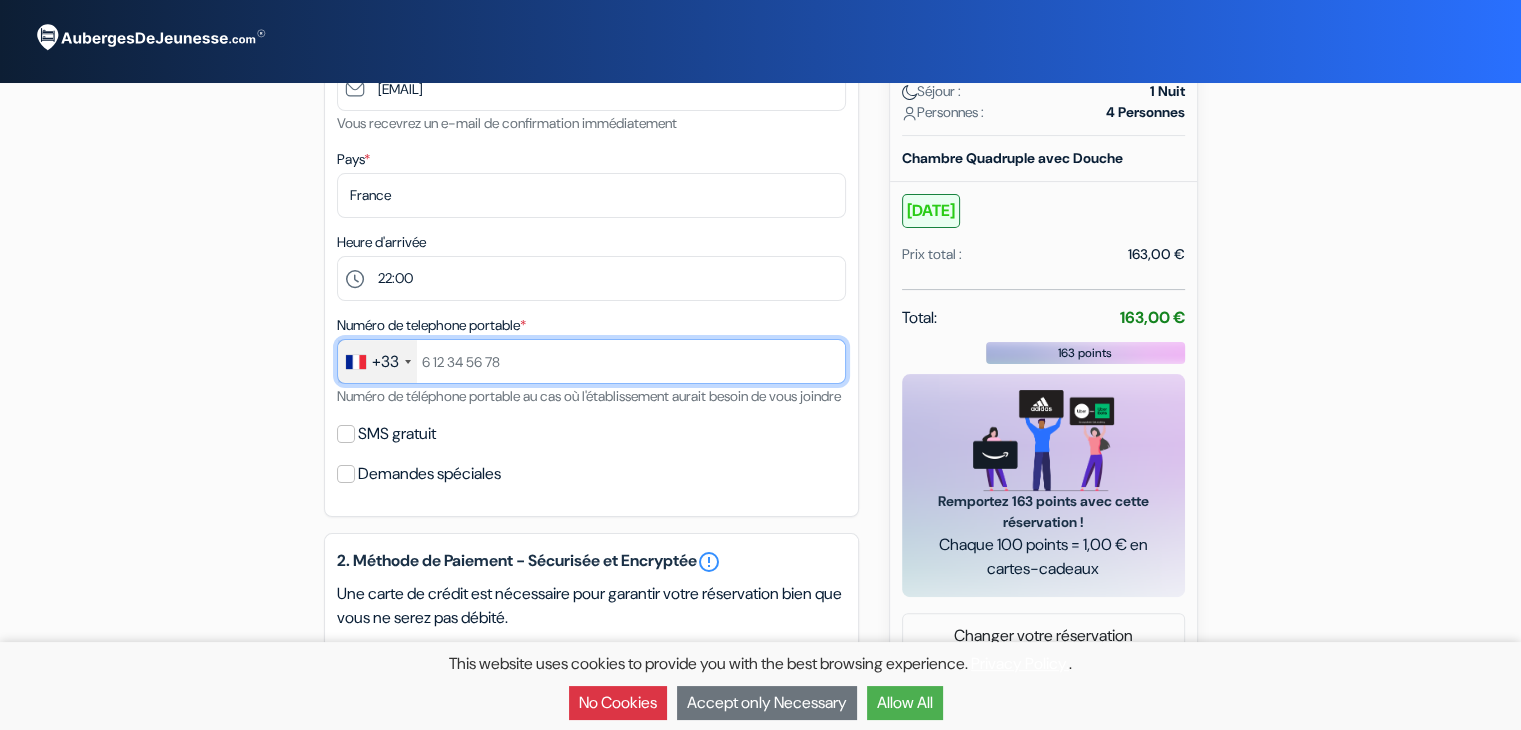 click at bounding box center [591, 361] 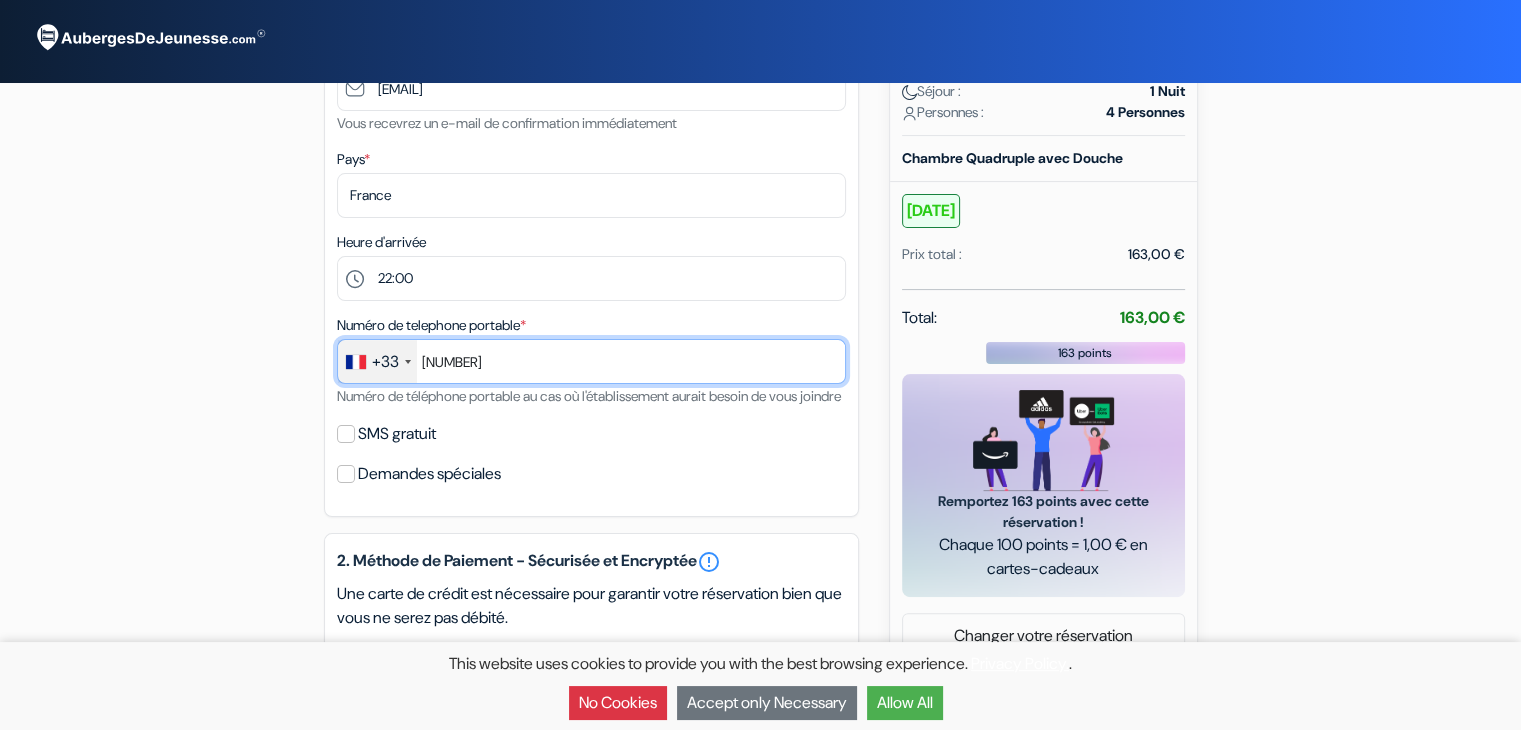type on "[NUMBER]" 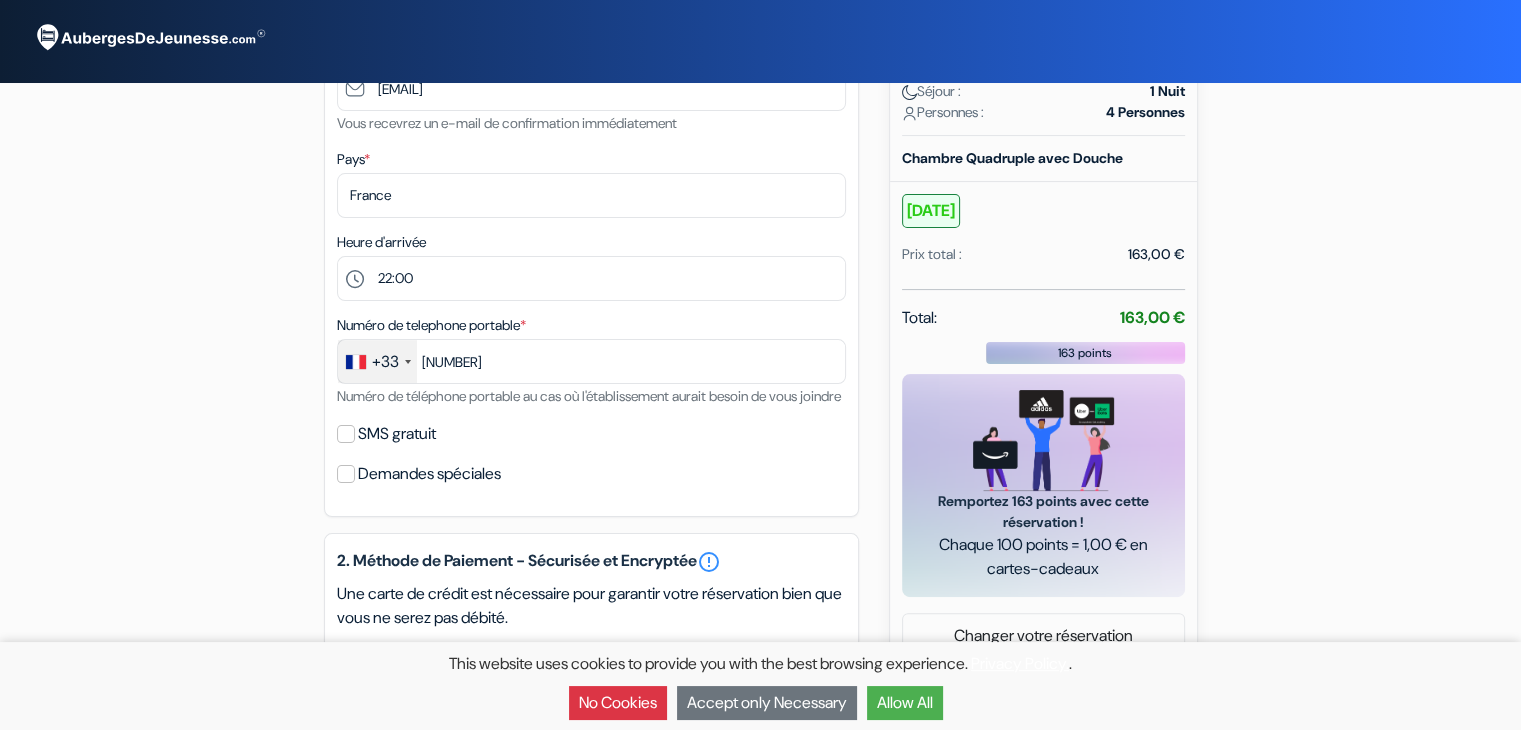 click on "[BRAND]
[STREET] [NUMBER],
[CITY],
[COUNTRY]
Détails de l'établissement
X" at bounding box center [761, 487] 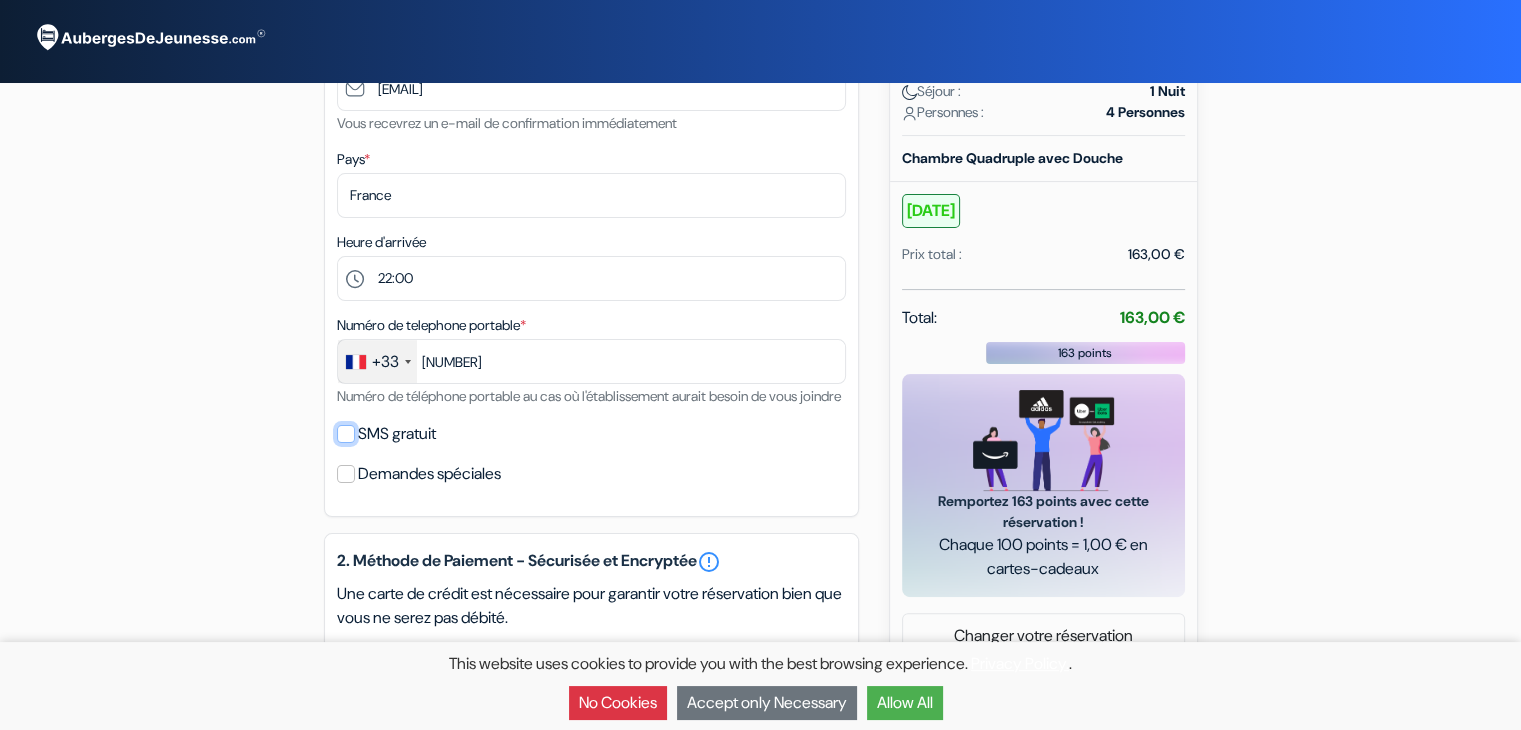 click on "SMS gratuit" at bounding box center [346, 434] 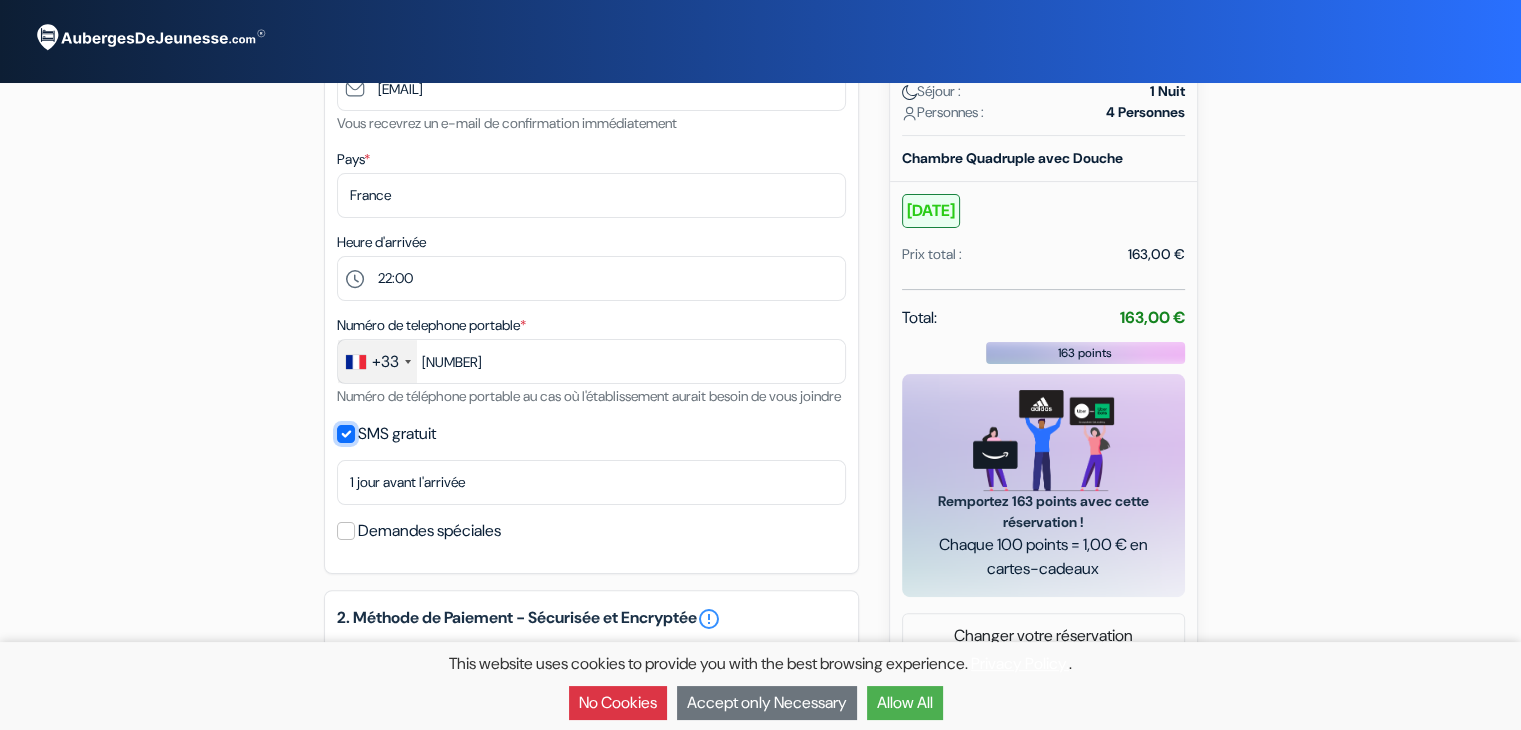 click on "SMS gratuit" at bounding box center [346, 434] 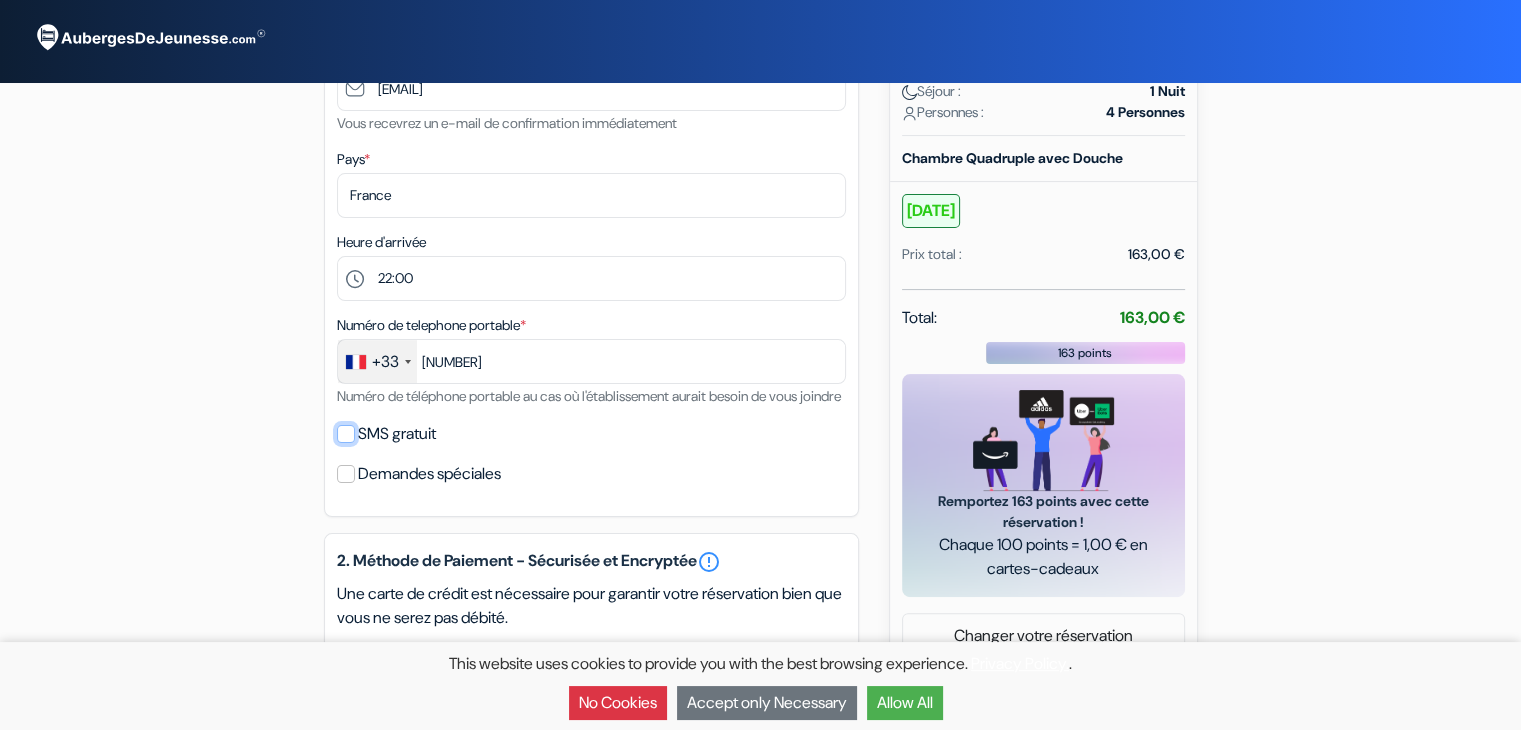 click on "SMS gratuit" at bounding box center (346, 434) 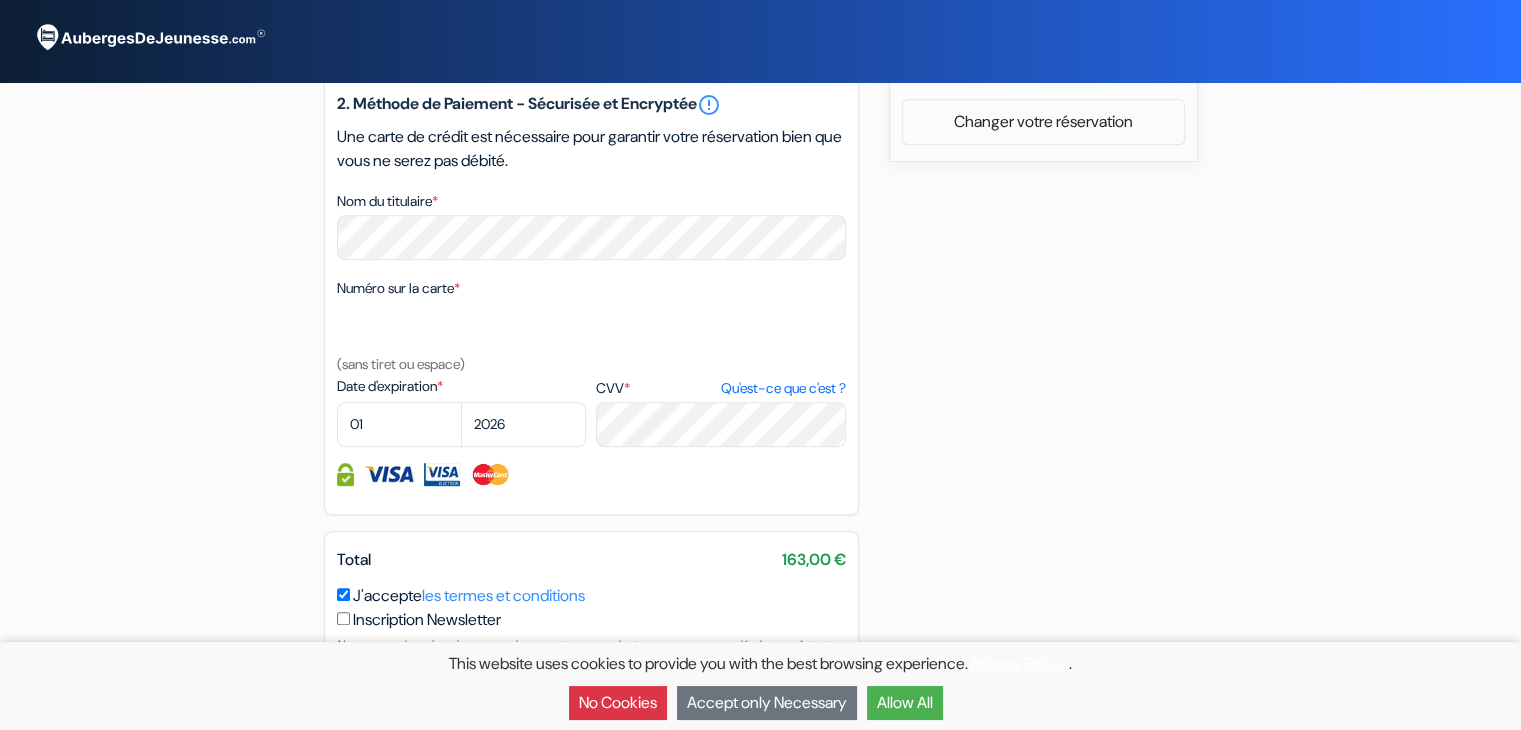 scroll, scrollTop: 890, scrollLeft: 0, axis: vertical 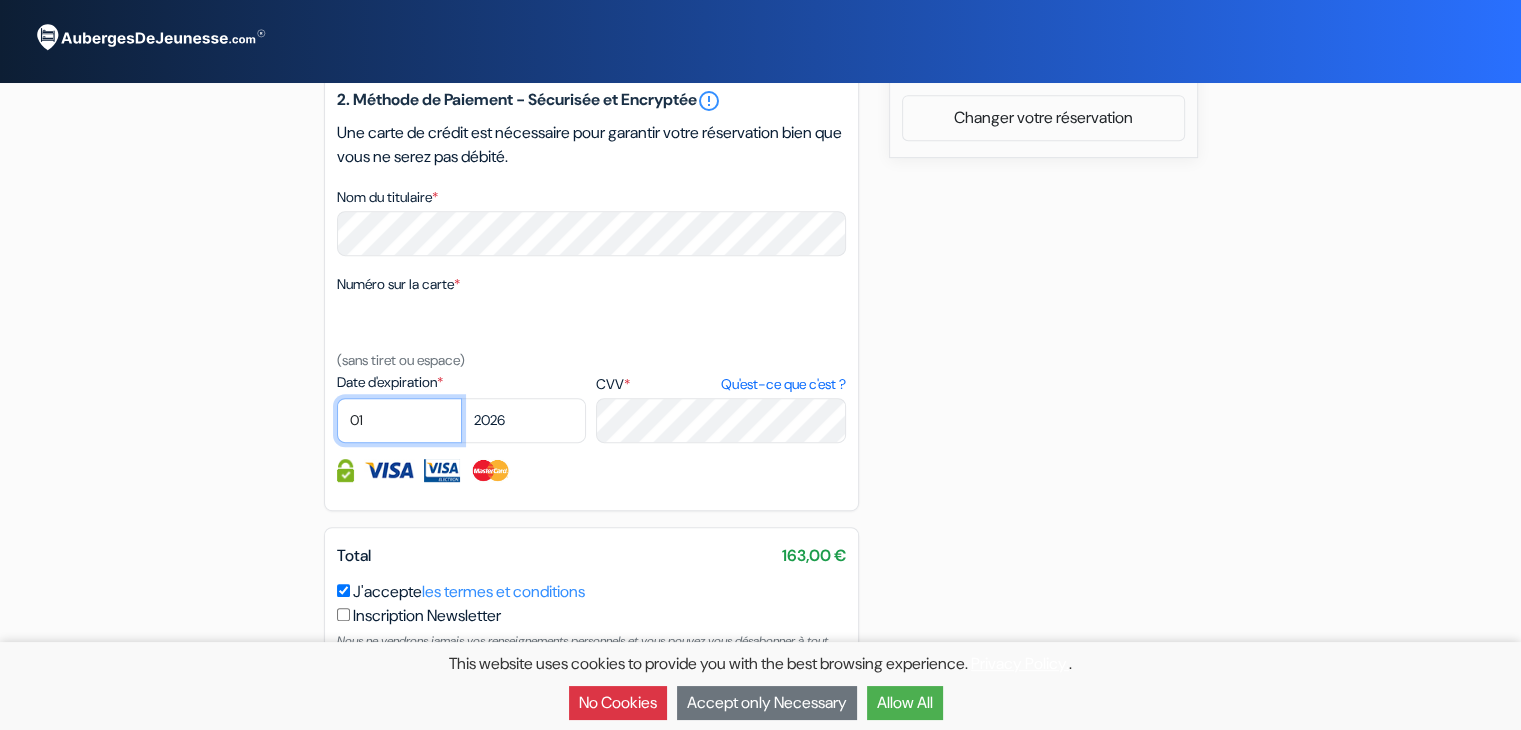 click on "01
02
03
04
05
06
07
08
09
10
11
12" at bounding box center [399, 420] 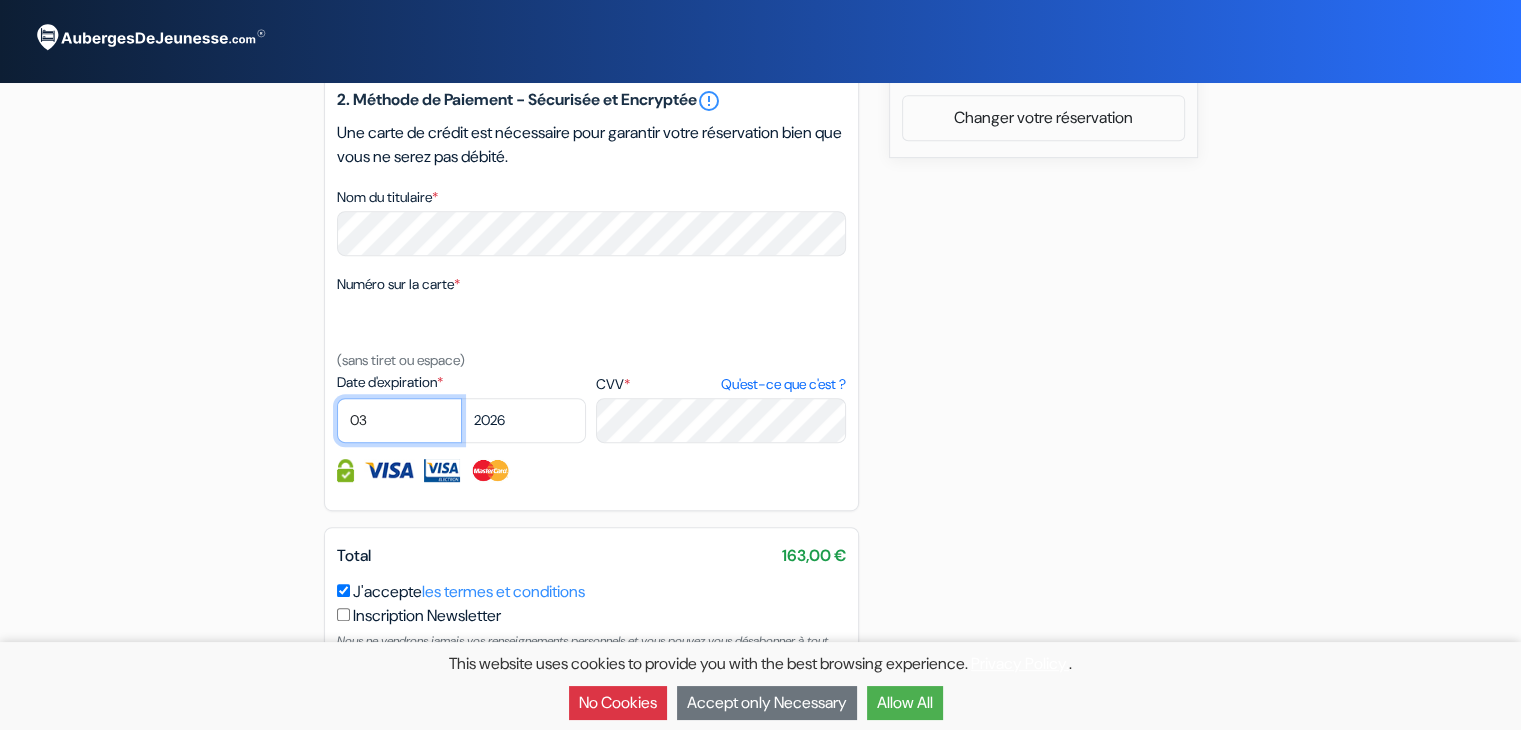 click on "01
02
03
04
05
06
07
08
09
10
11
12" at bounding box center (399, 420) 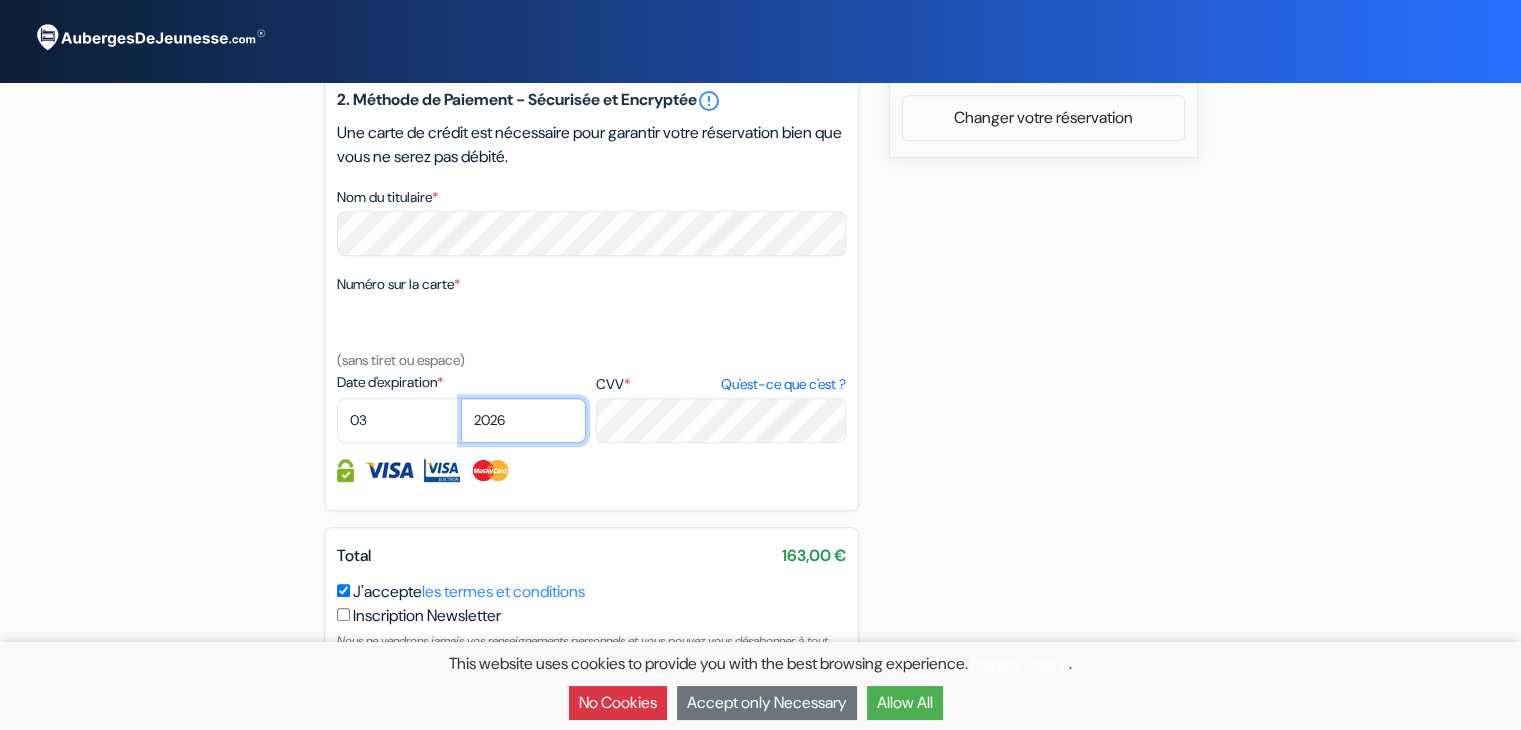 click on "2025
2026
2027
2028
2029
2030
2031
2032
2033
2034
2035
2036 2037 2038 2039 2040 2041" at bounding box center (523, 420) 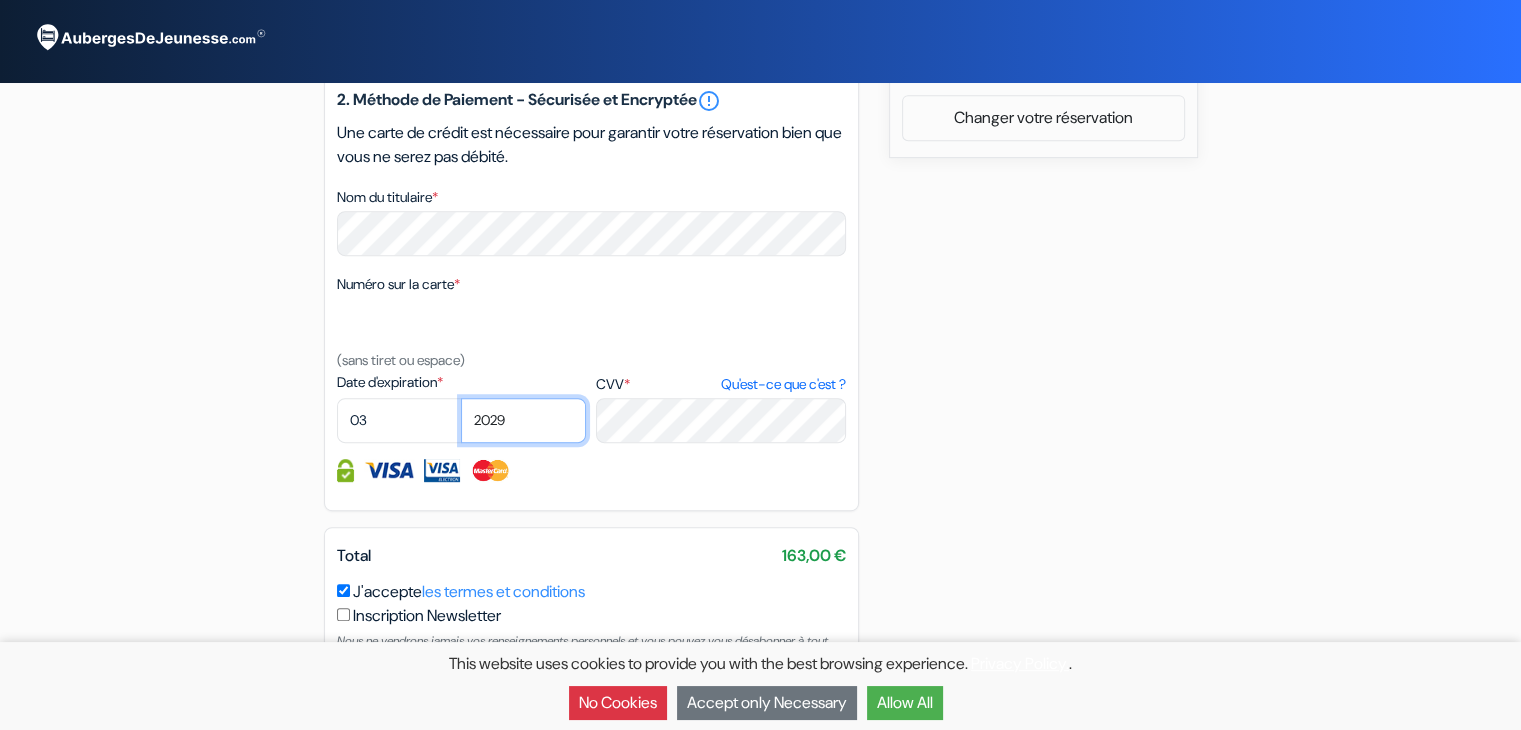 click on "2025
2026
2027
2028
2029
2030
2031
2032
2033
2034
2035
2036 2037 2038 2039 2040 2041" at bounding box center (523, 420) 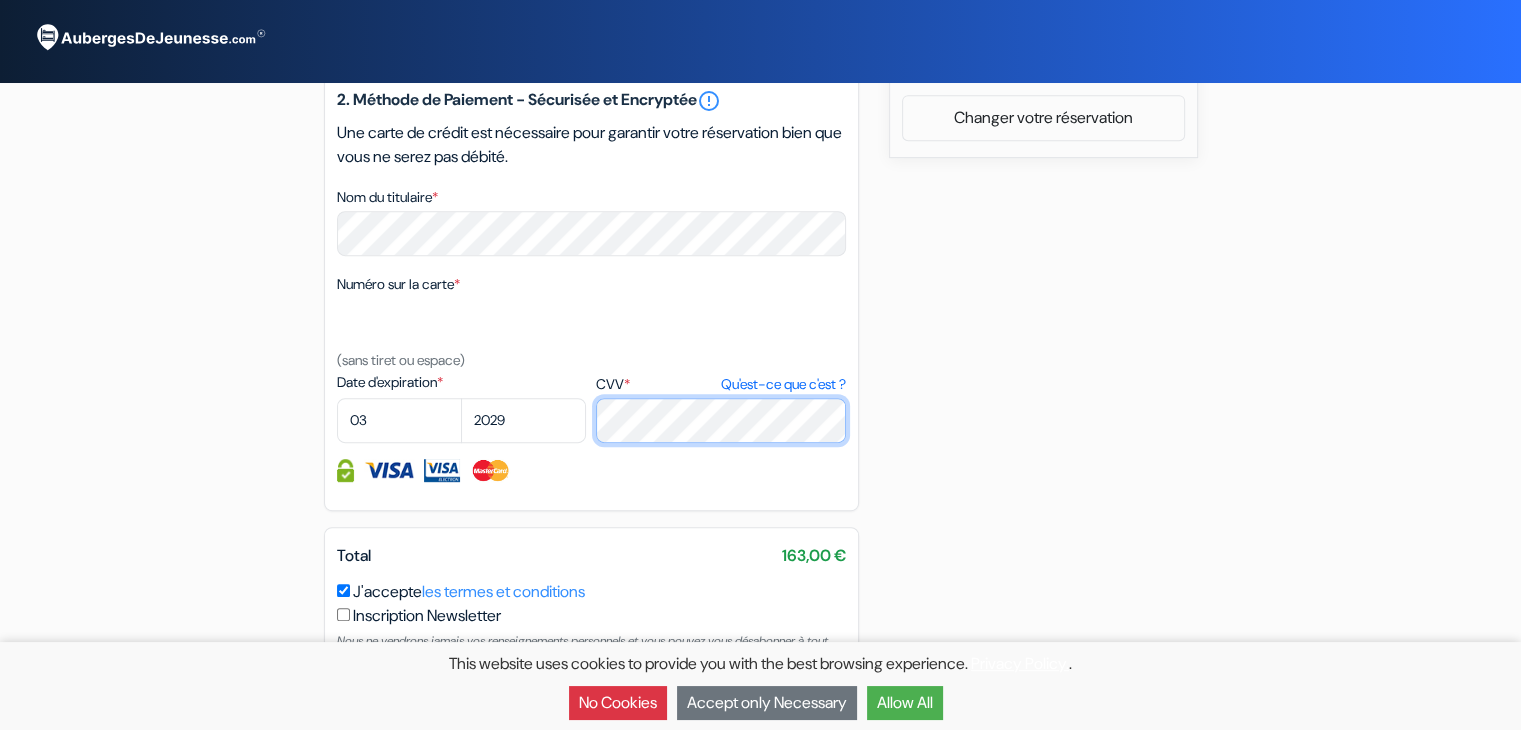 scroll, scrollTop: 985, scrollLeft: 0, axis: vertical 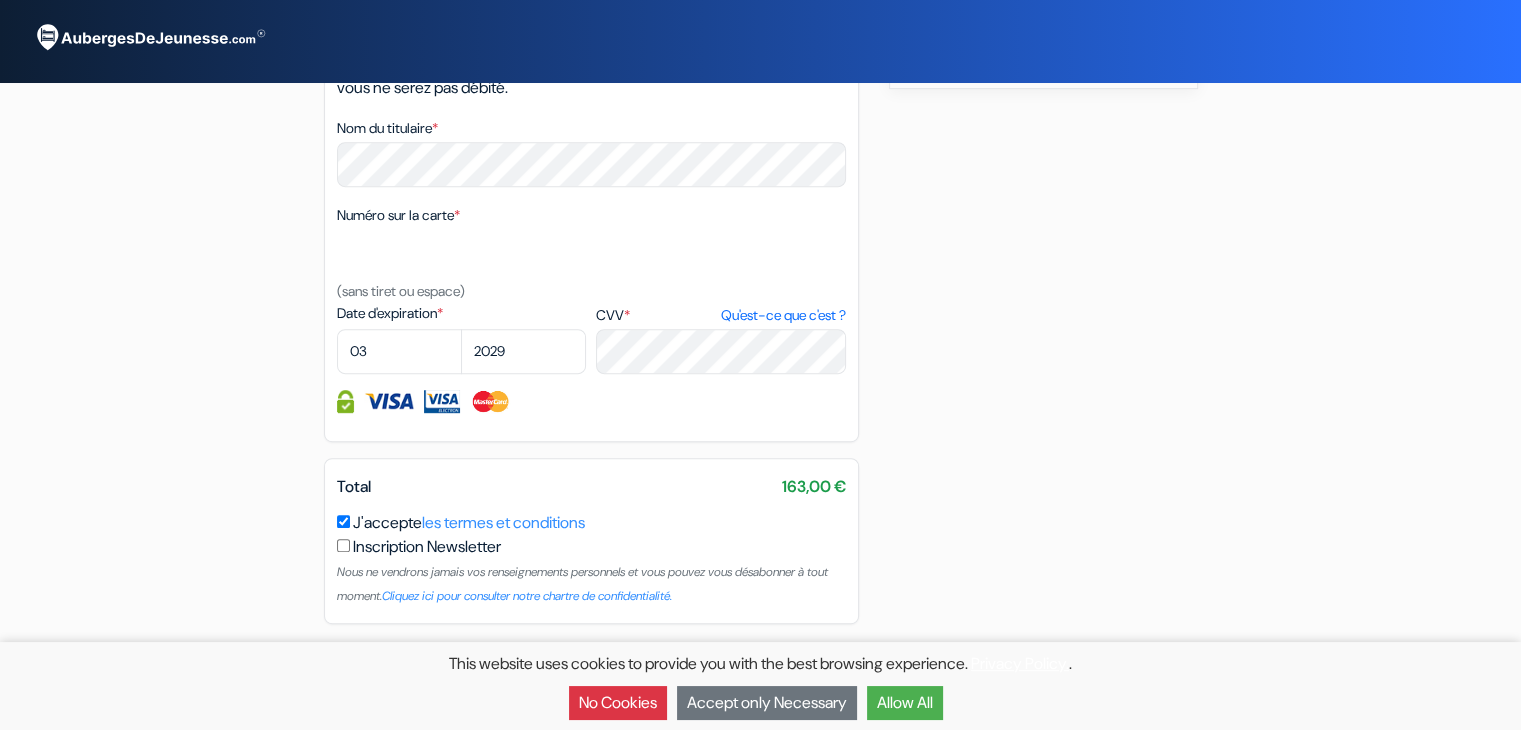 click on "Allow All" at bounding box center (905, 703) 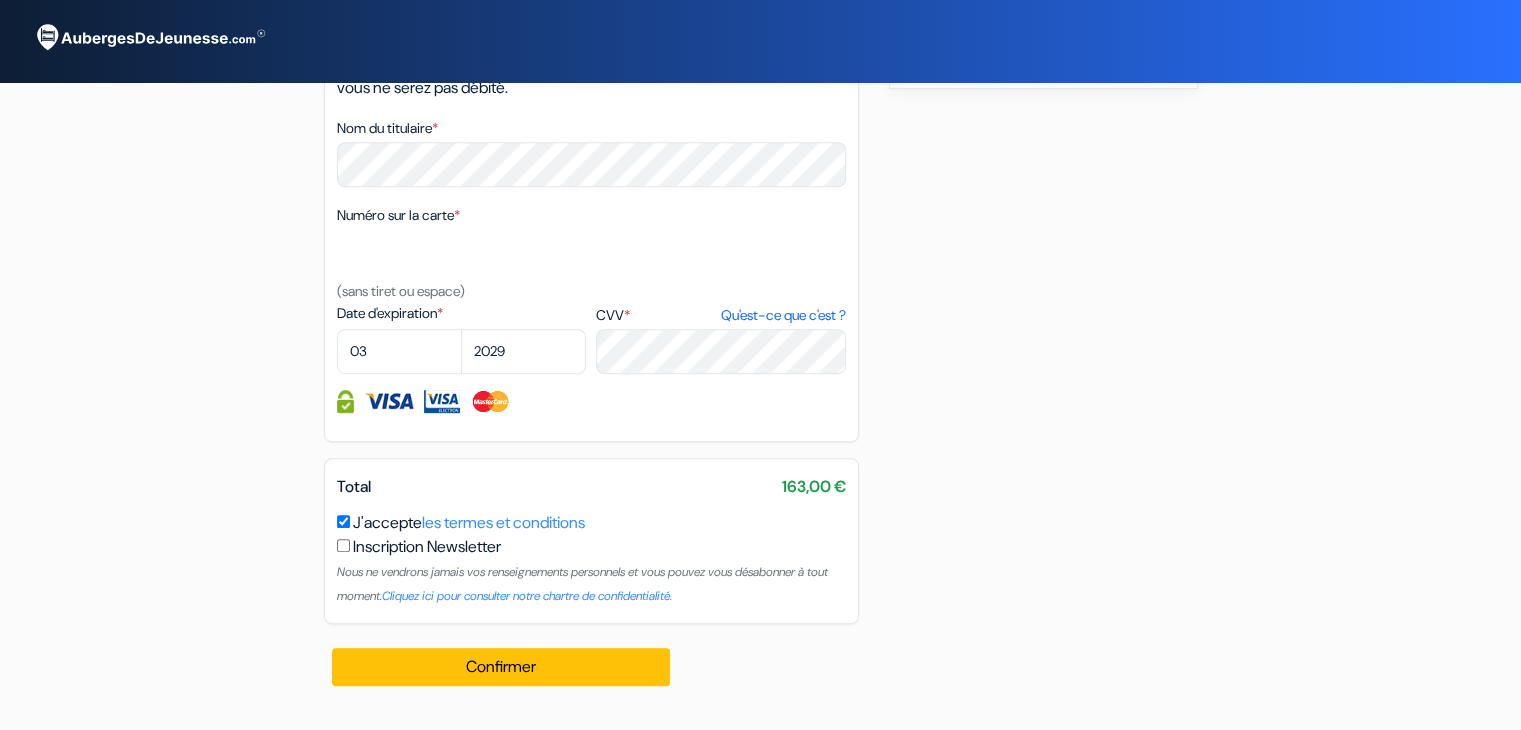scroll, scrollTop: 0, scrollLeft: 0, axis: both 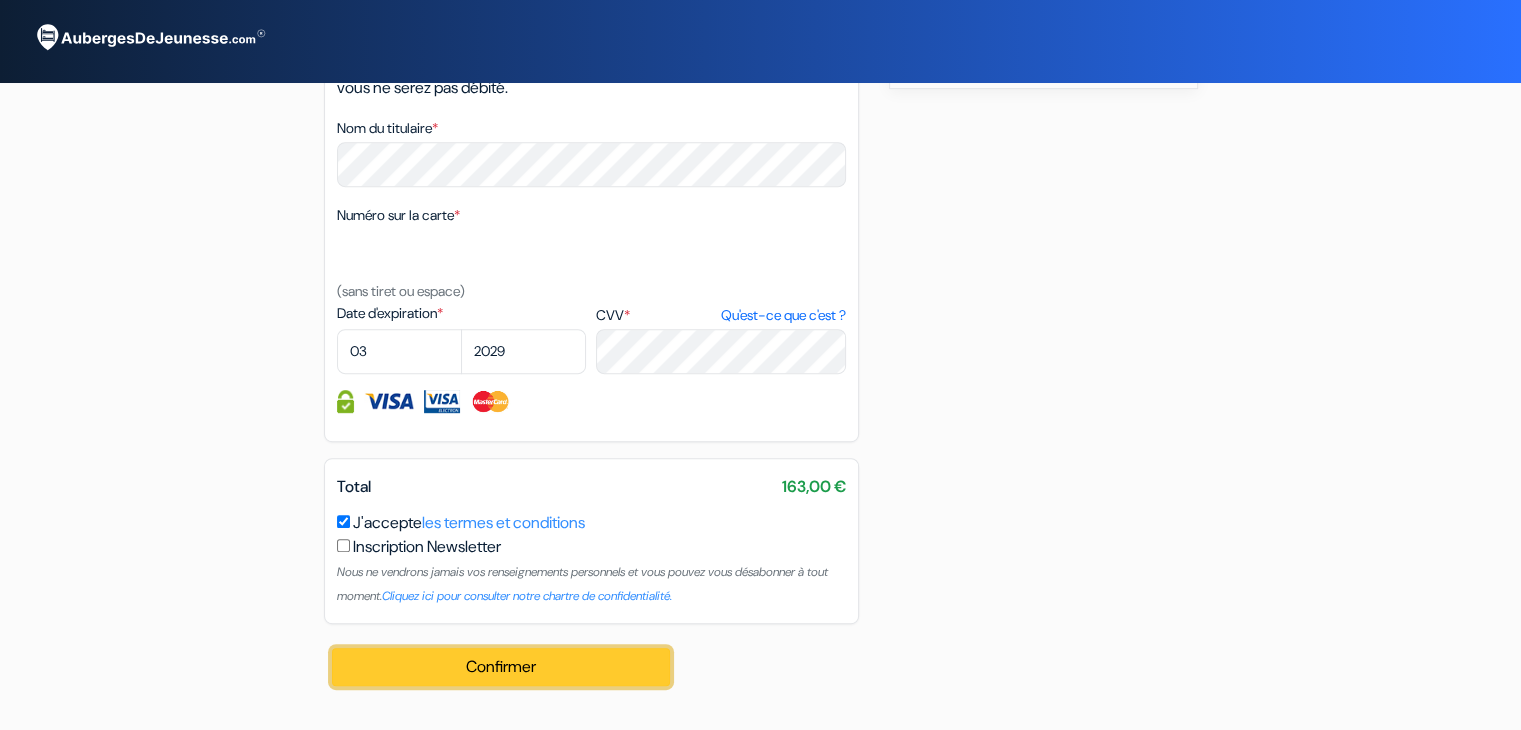 click on "Confirmer
Loading..." at bounding box center [501, 667] 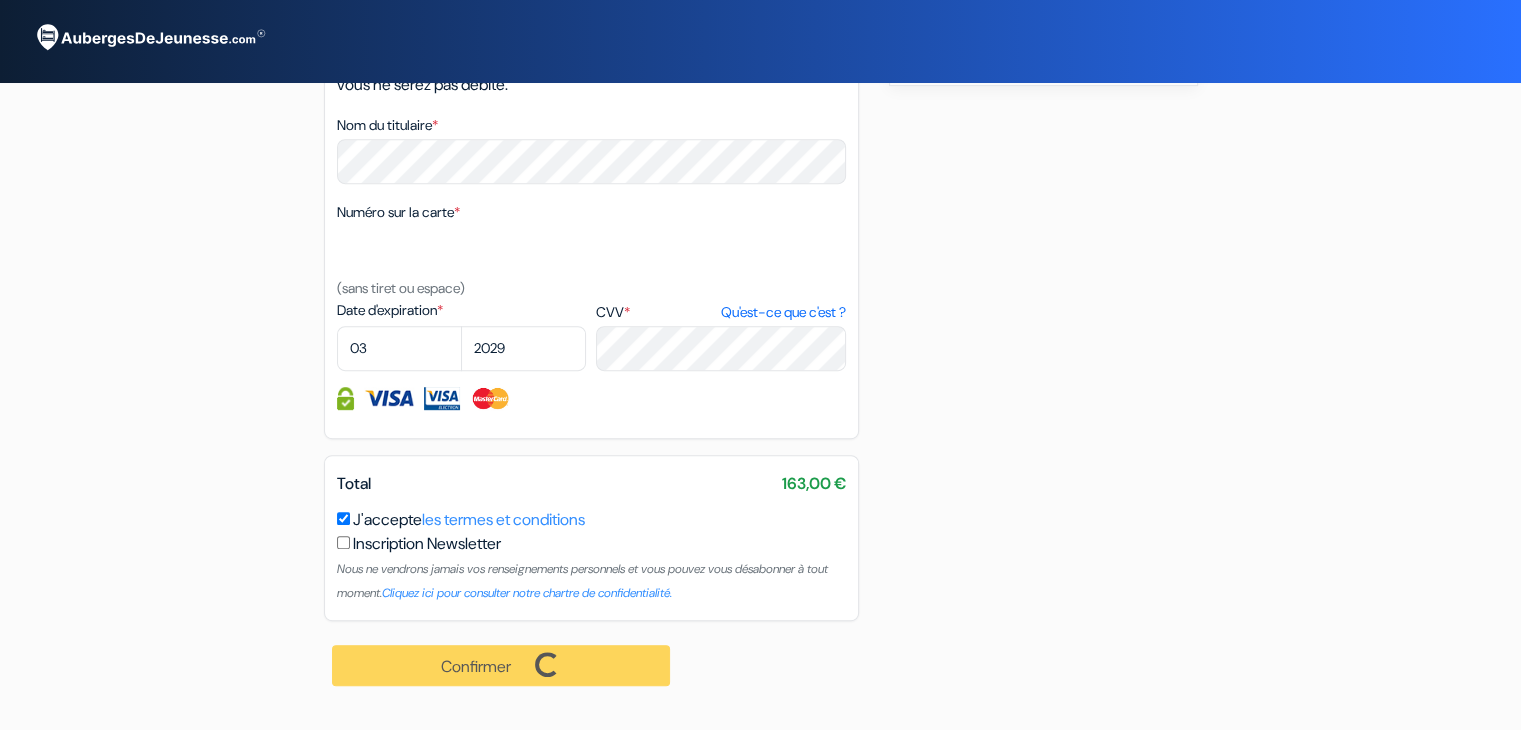 scroll, scrollTop: 988, scrollLeft: 0, axis: vertical 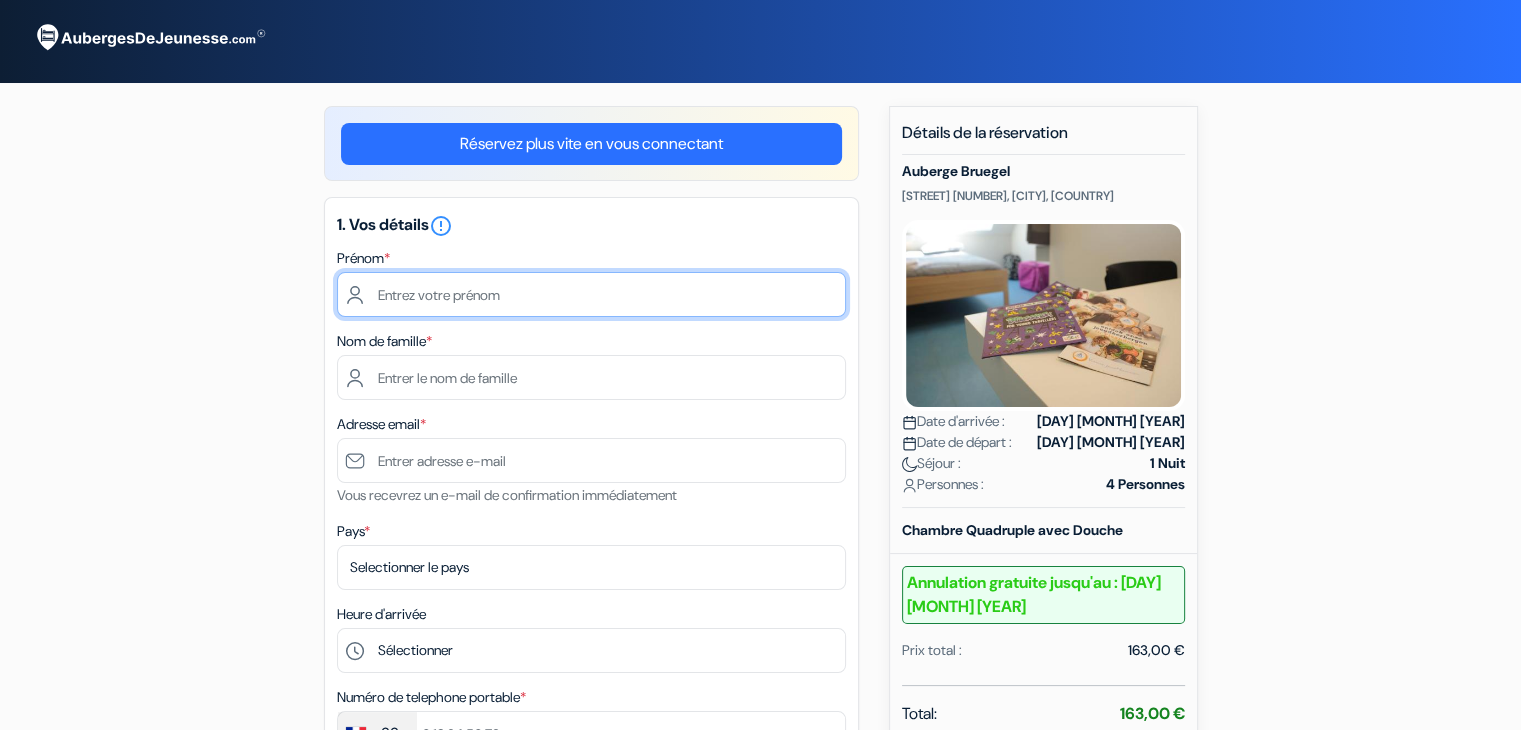 click at bounding box center (591, 294) 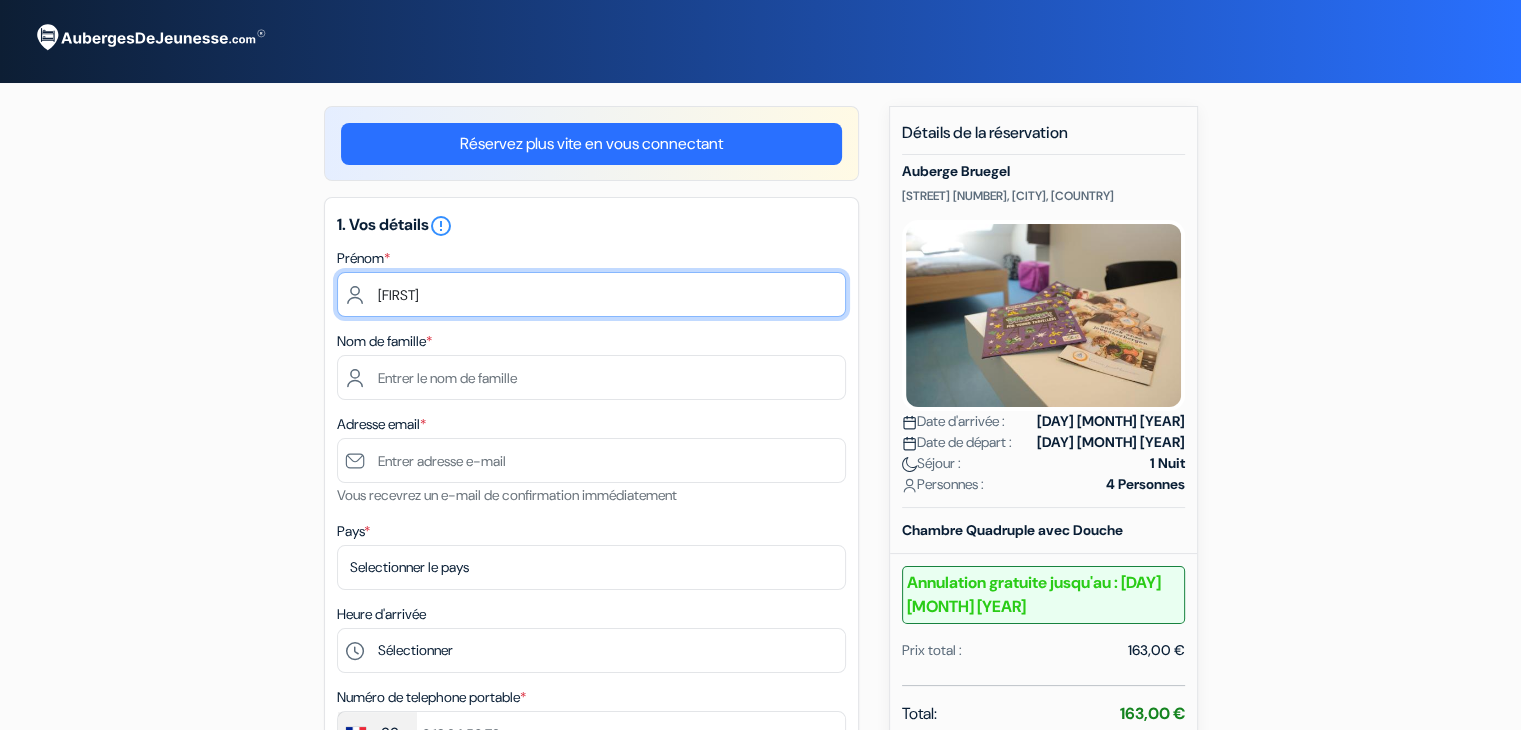 type on "[FIRST]" 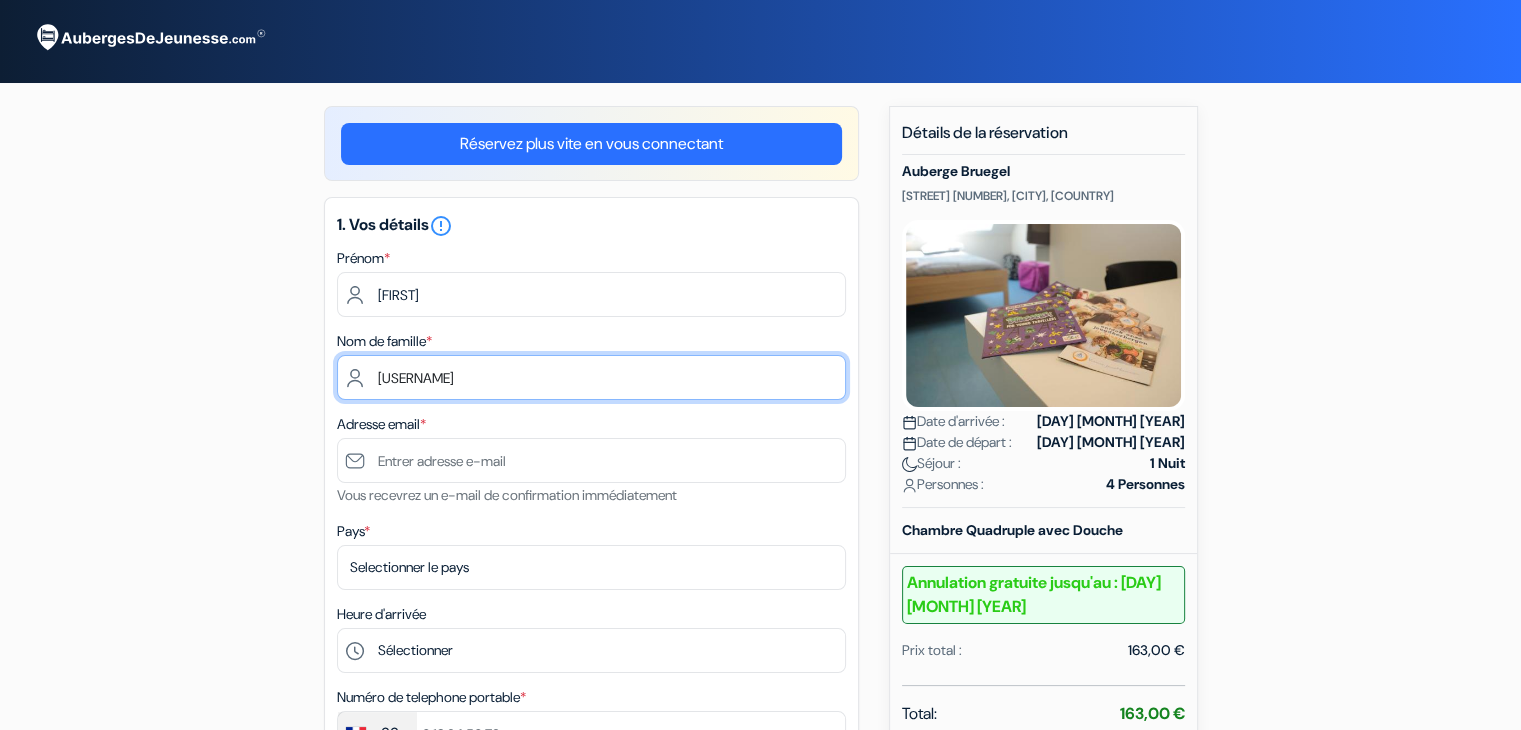 type on "[USERNAME]" 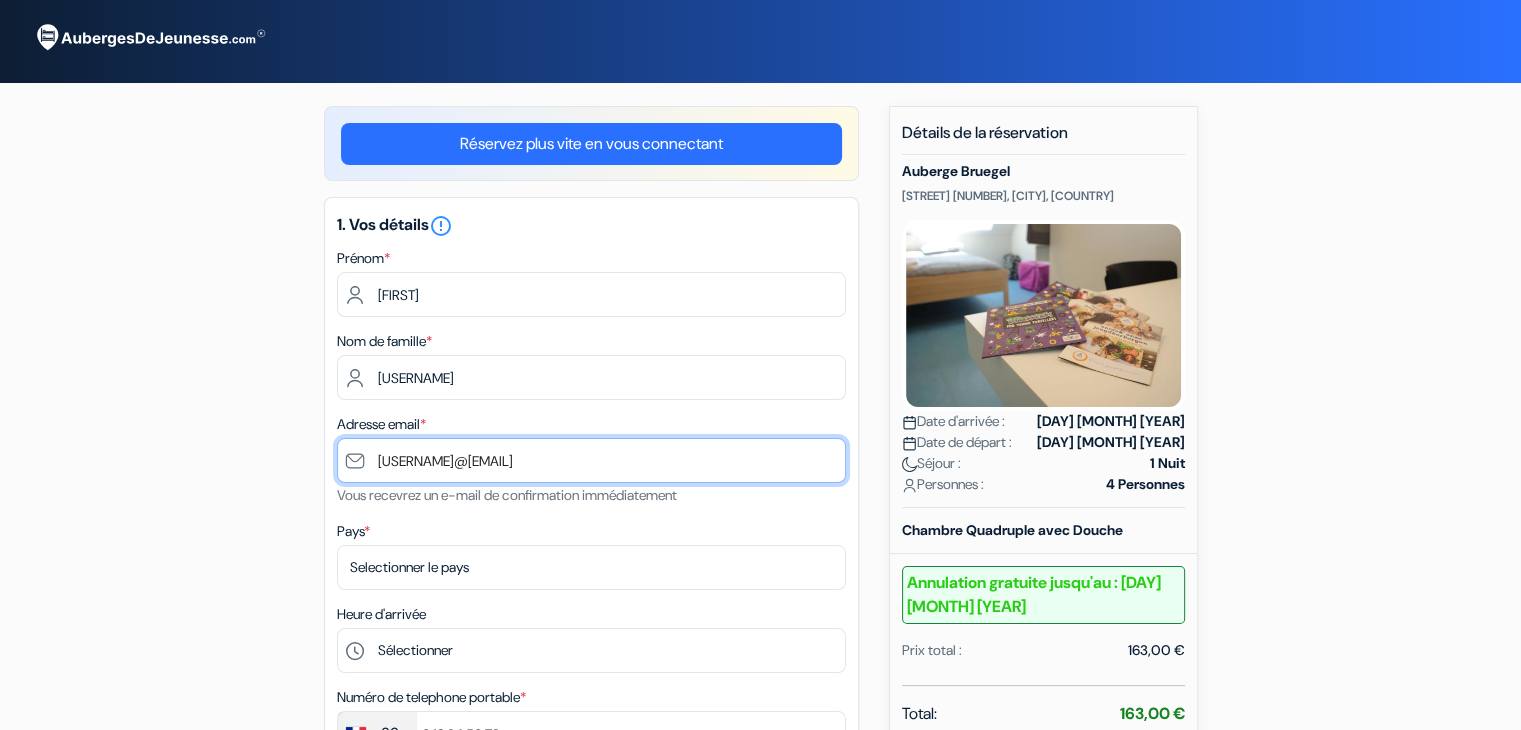 type on "[USERNAME]@[EMAIL]" 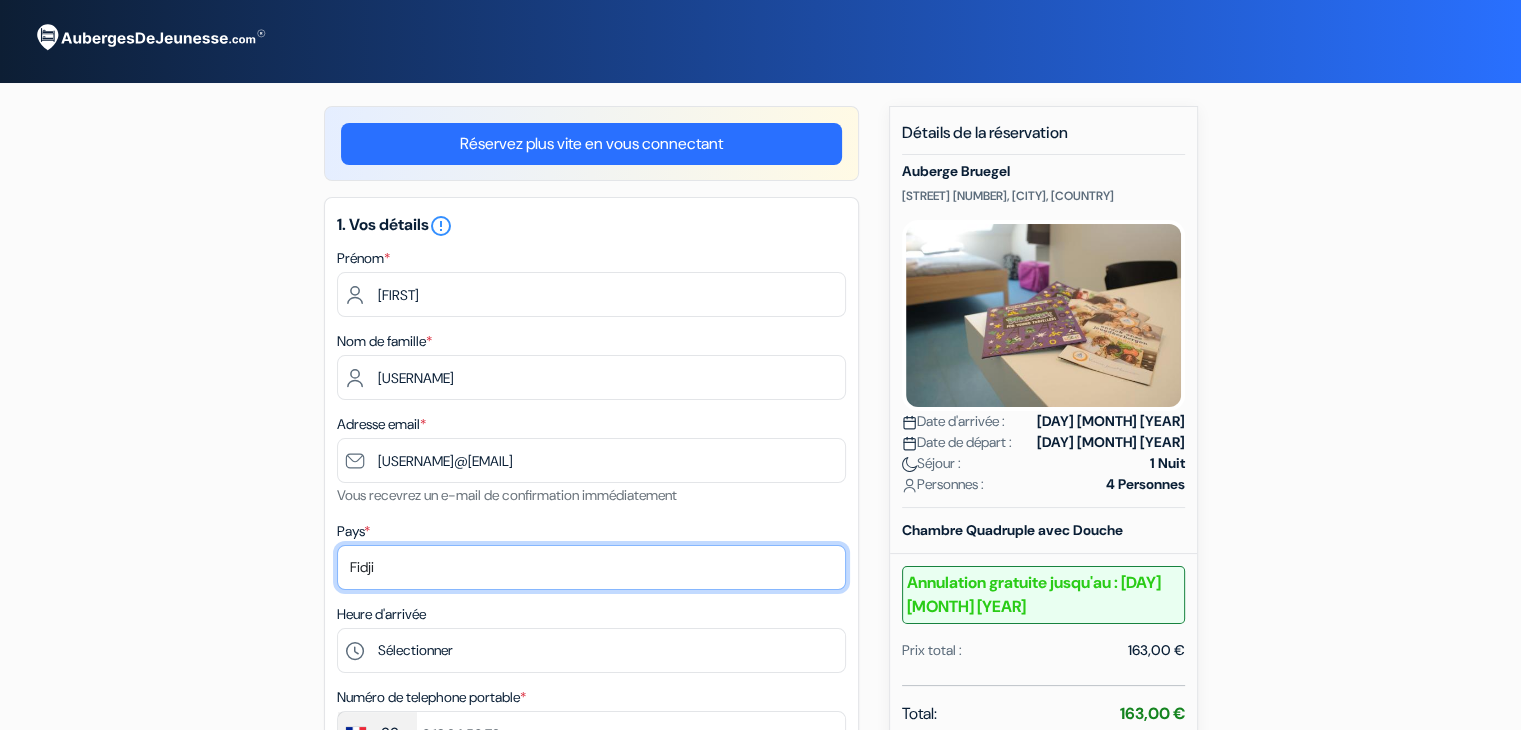 select on "fr" 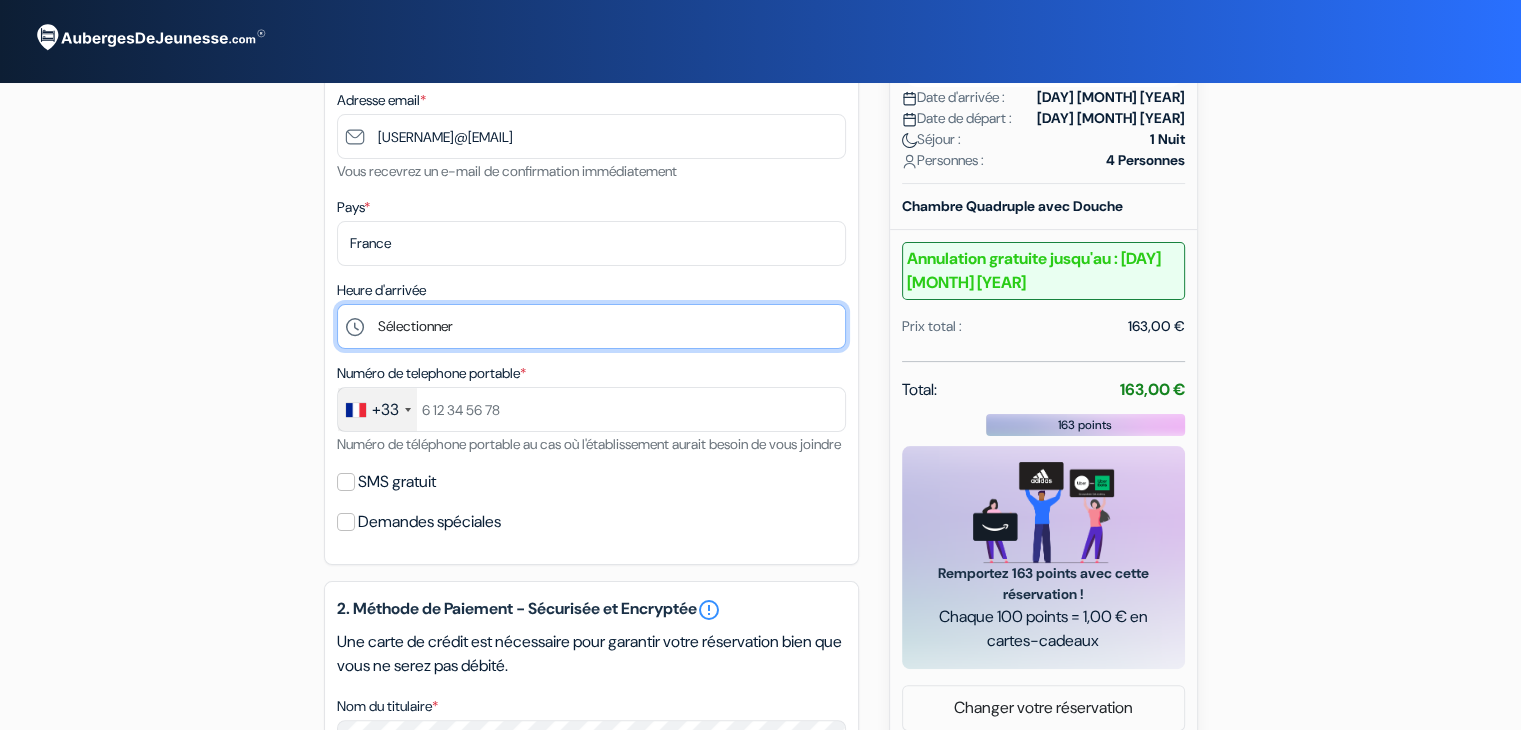 scroll, scrollTop: 364, scrollLeft: 0, axis: vertical 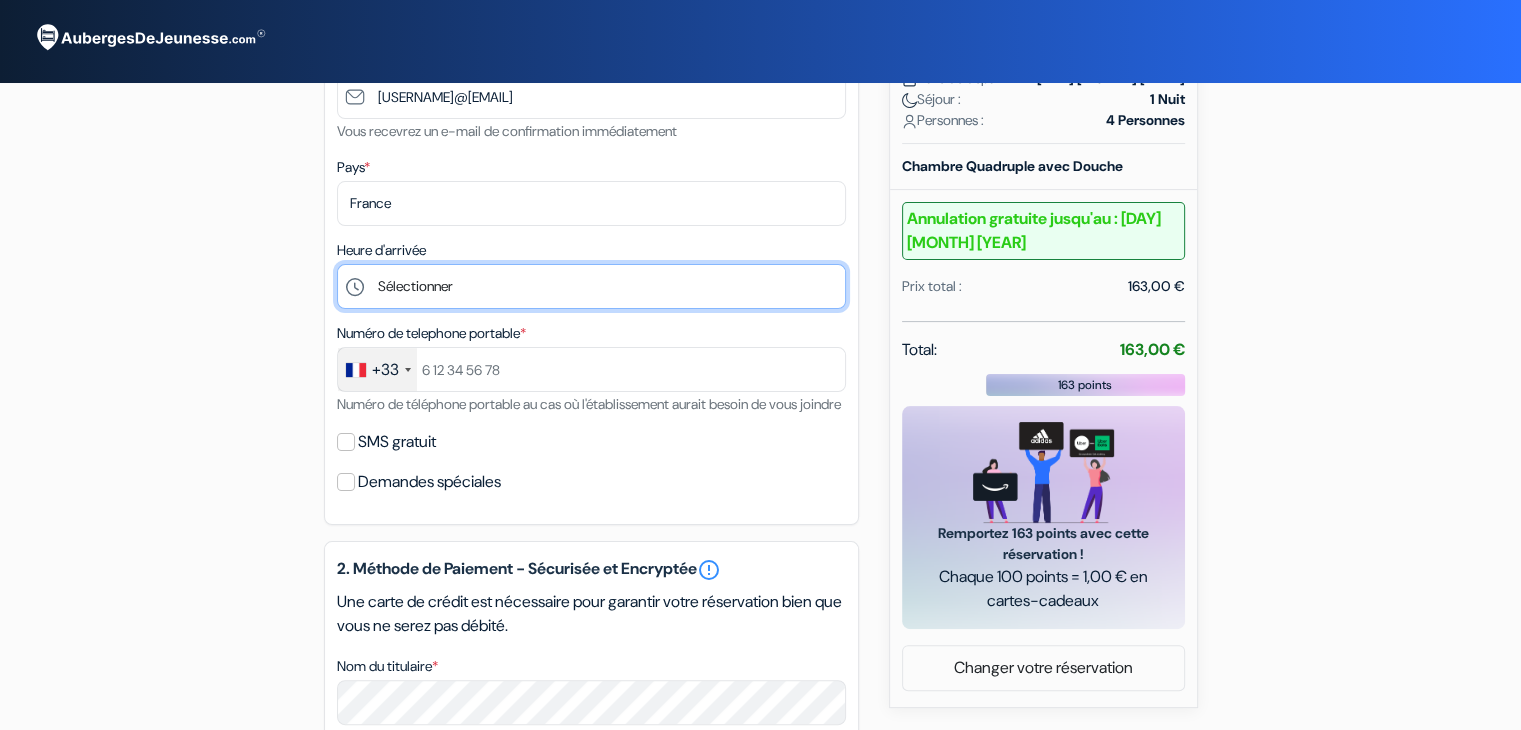 click on "Sélectionner
14:00
15:00
16:00
17:00
18:00
19:00
20:00
21:00
22:00" at bounding box center (591, 286) 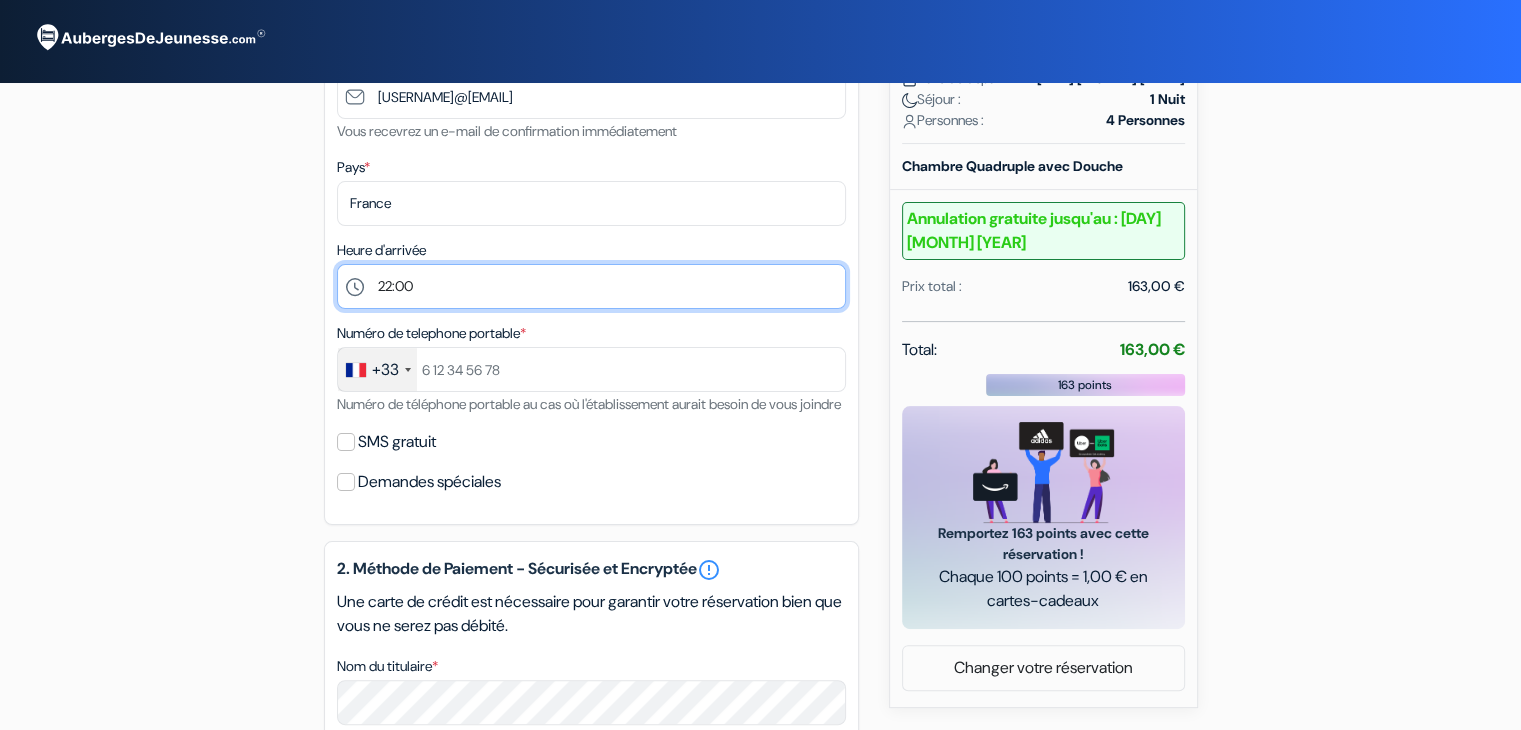 click on "Sélectionner
14:00
15:00
16:00
17:00
18:00
19:00
20:00
21:00
22:00" at bounding box center (591, 286) 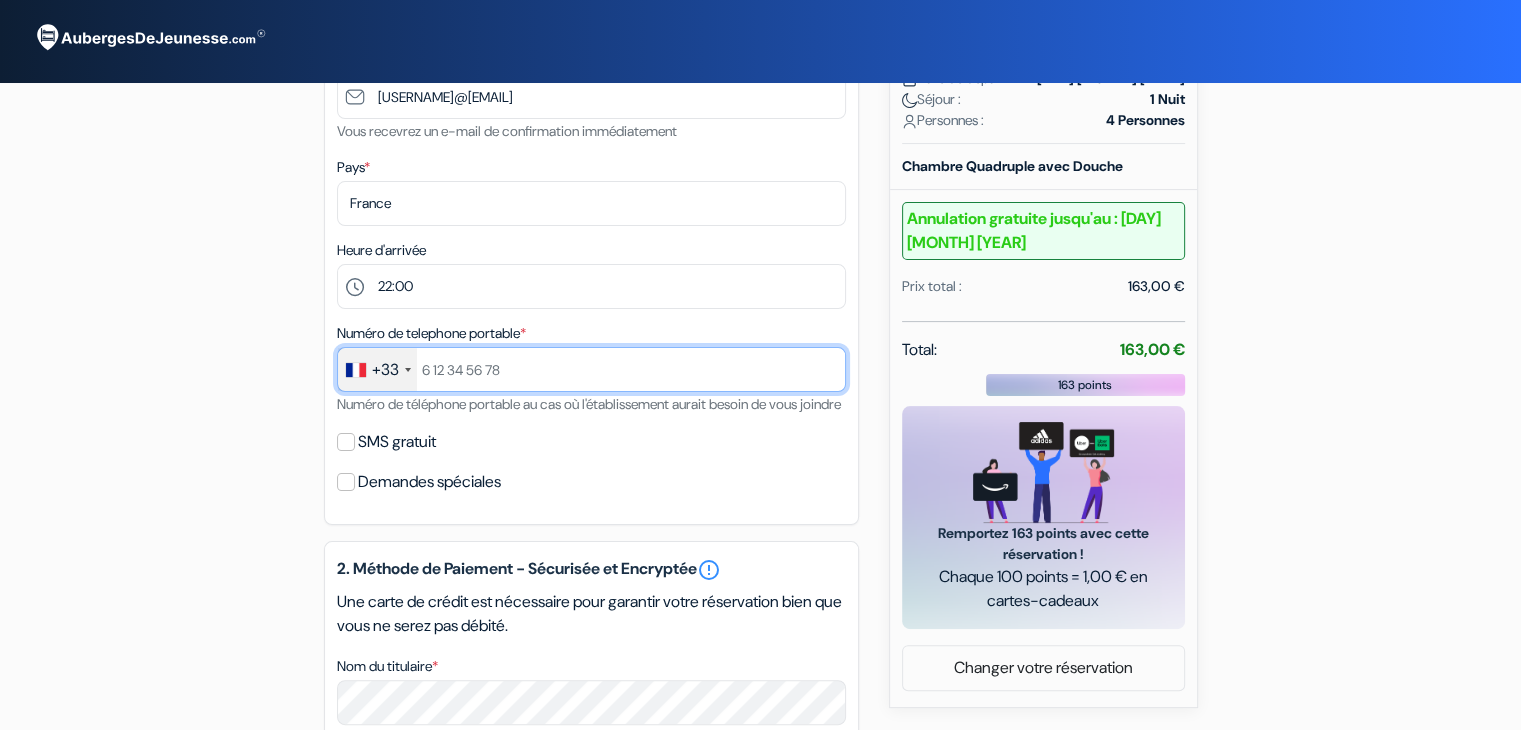 click at bounding box center [591, 369] 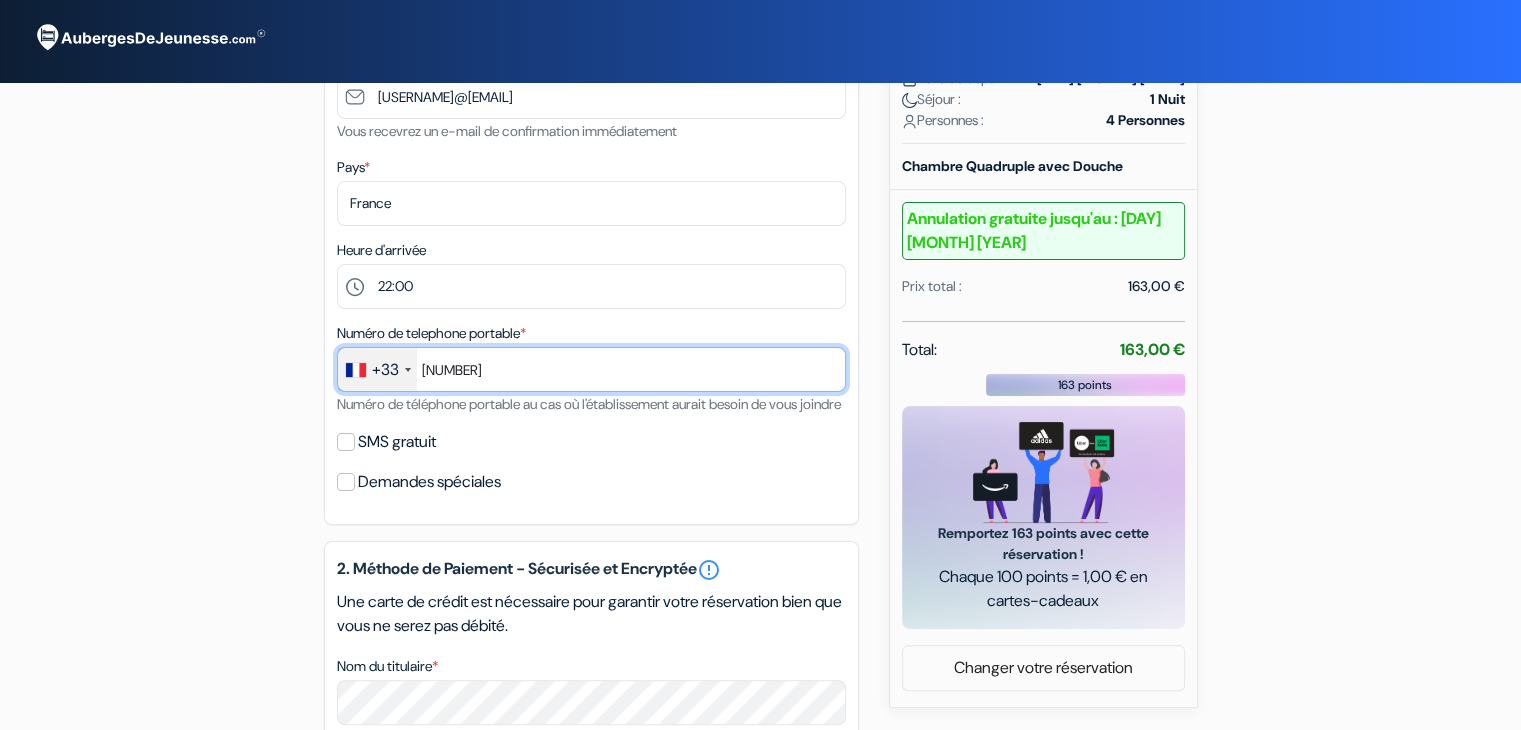 type on "[NUMBER]" 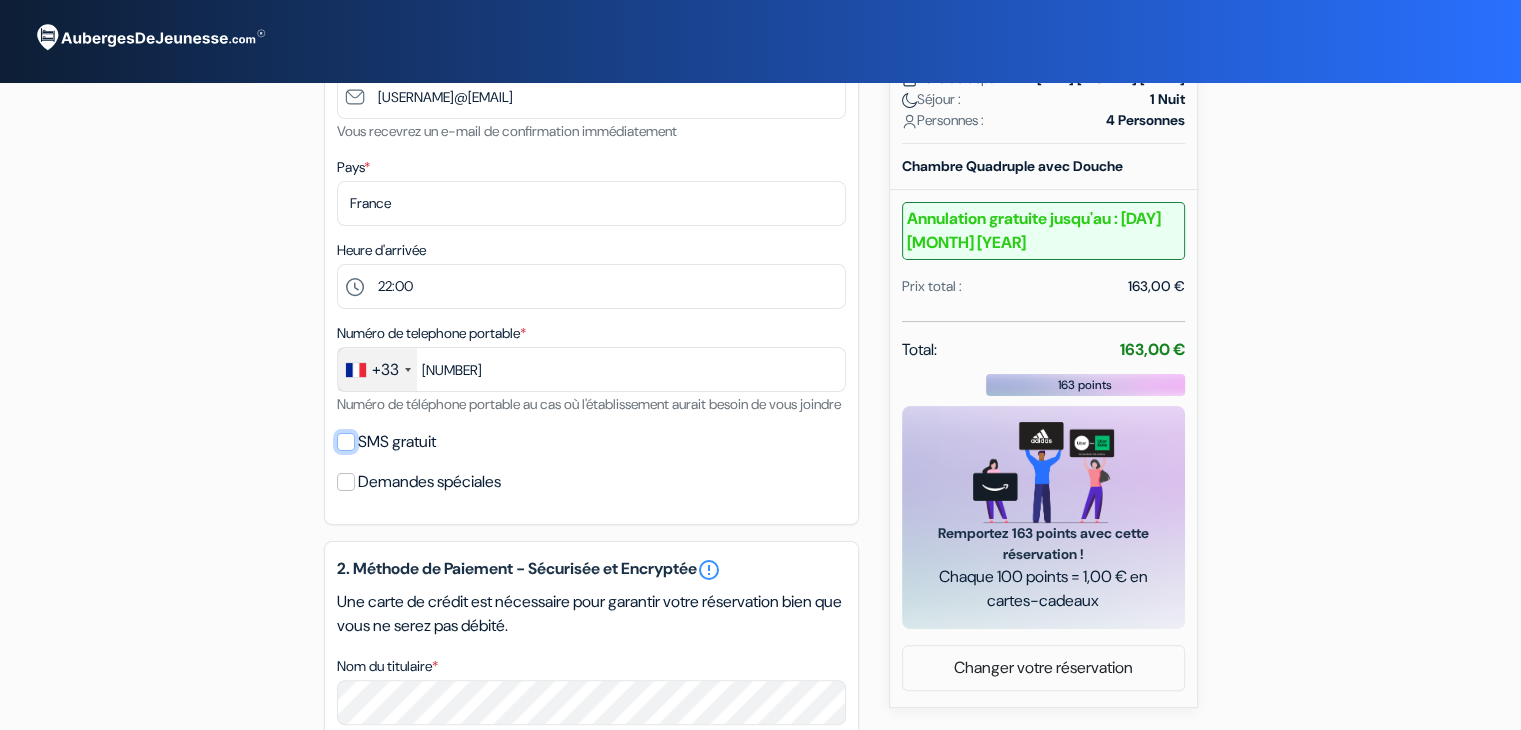 click on "SMS gratuit" at bounding box center [346, 442] 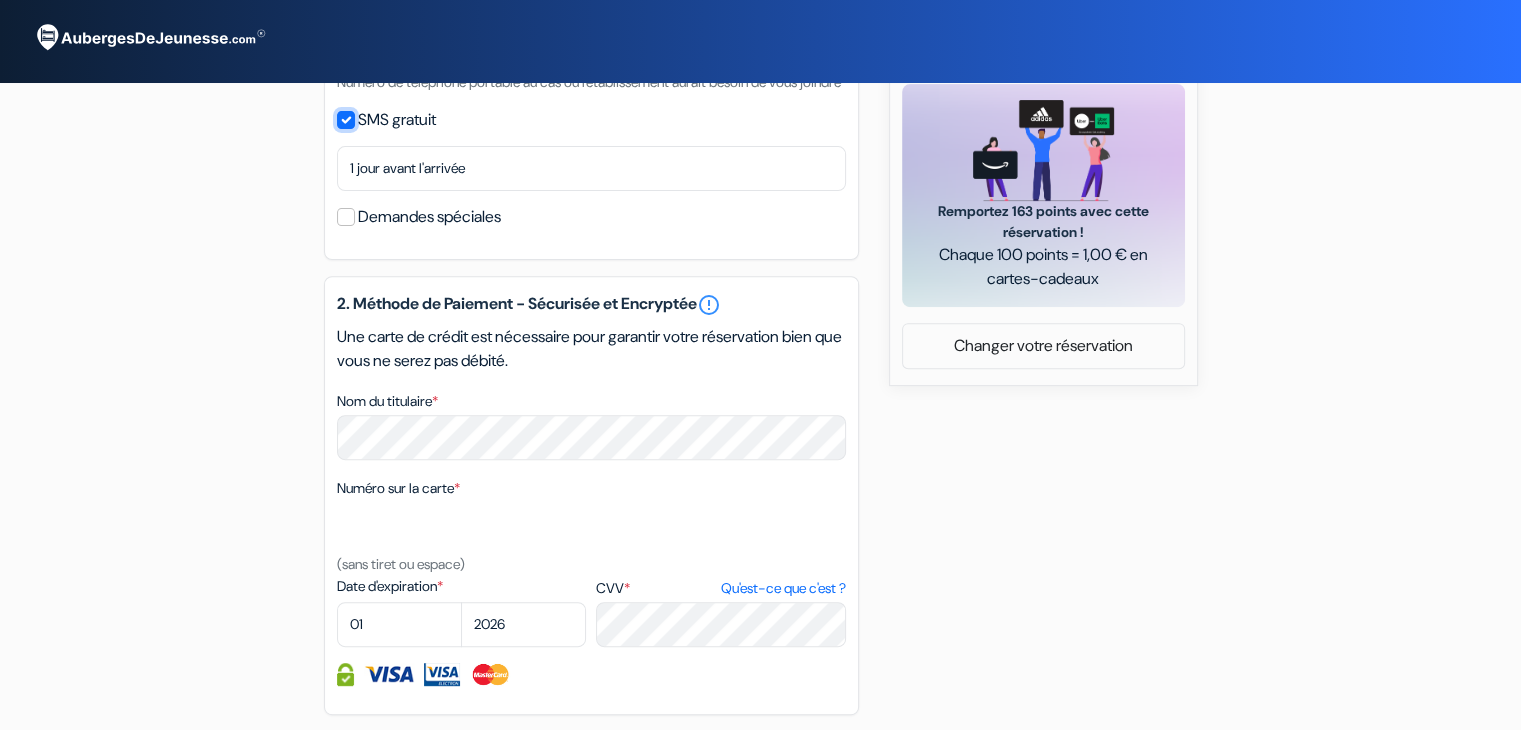scroll, scrollTop: 684, scrollLeft: 0, axis: vertical 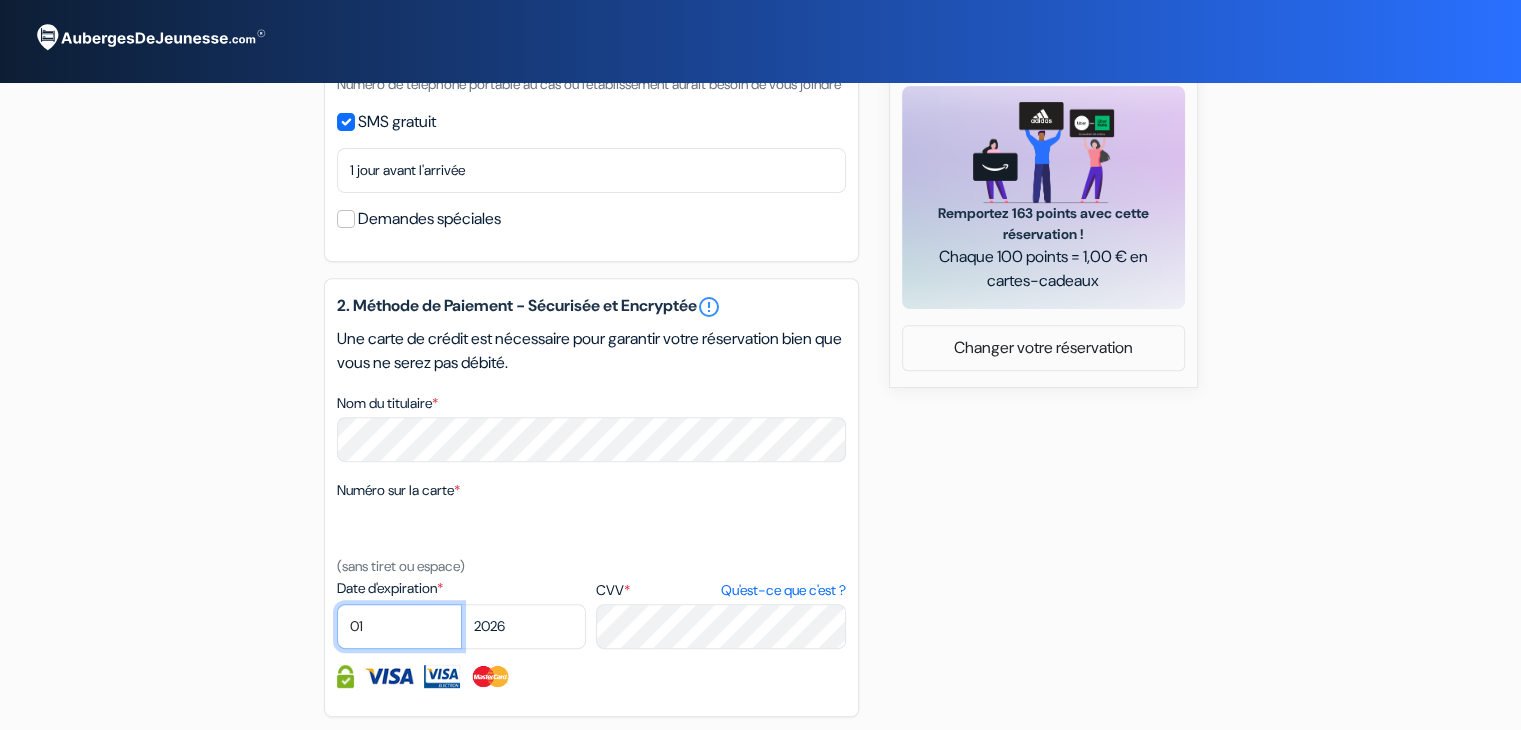click on "01
02
03
04
05
06
07
08
09
10
11
12" at bounding box center [399, 626] 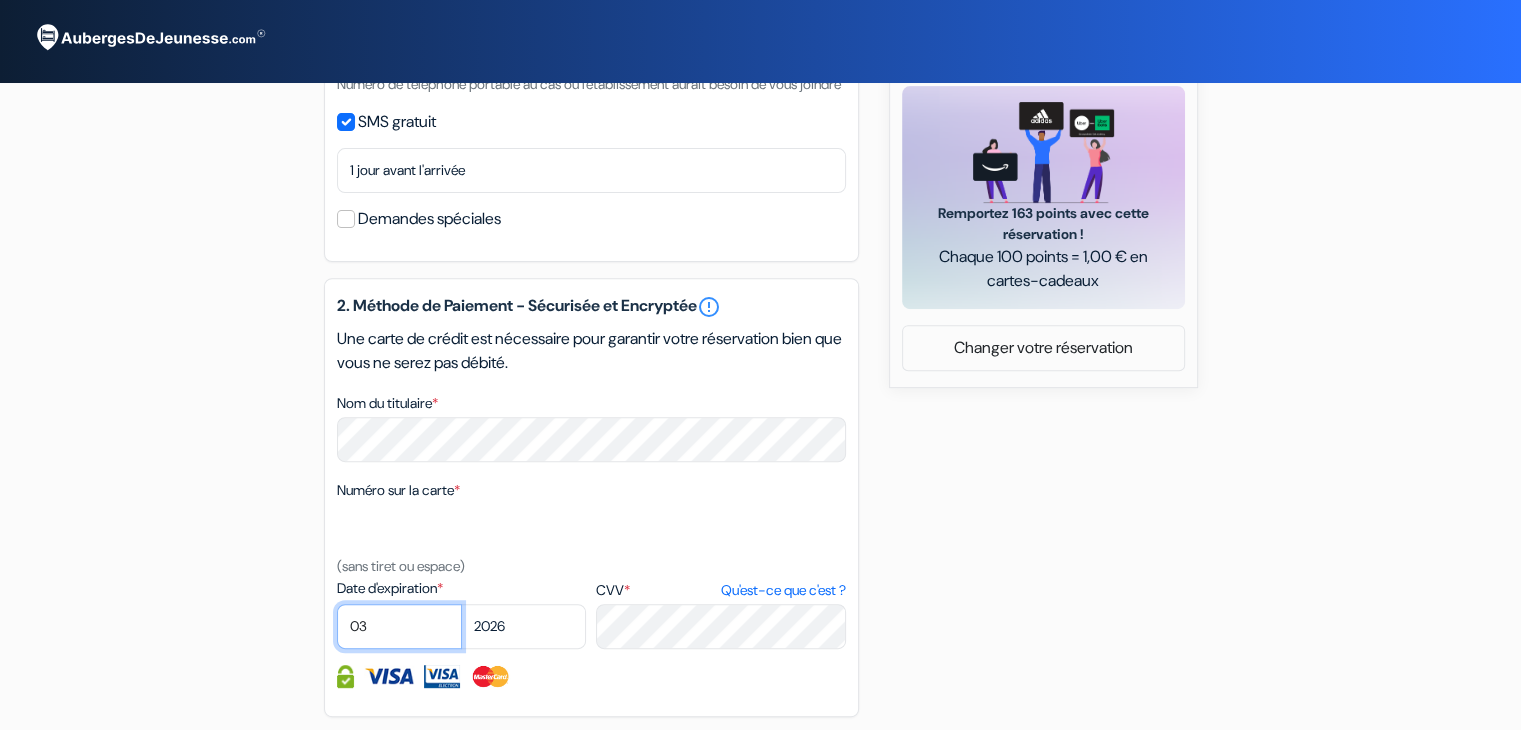 click on "01
02
03
04
05
06
07
08
09
10
11
12" at bounding box center (399, 626) 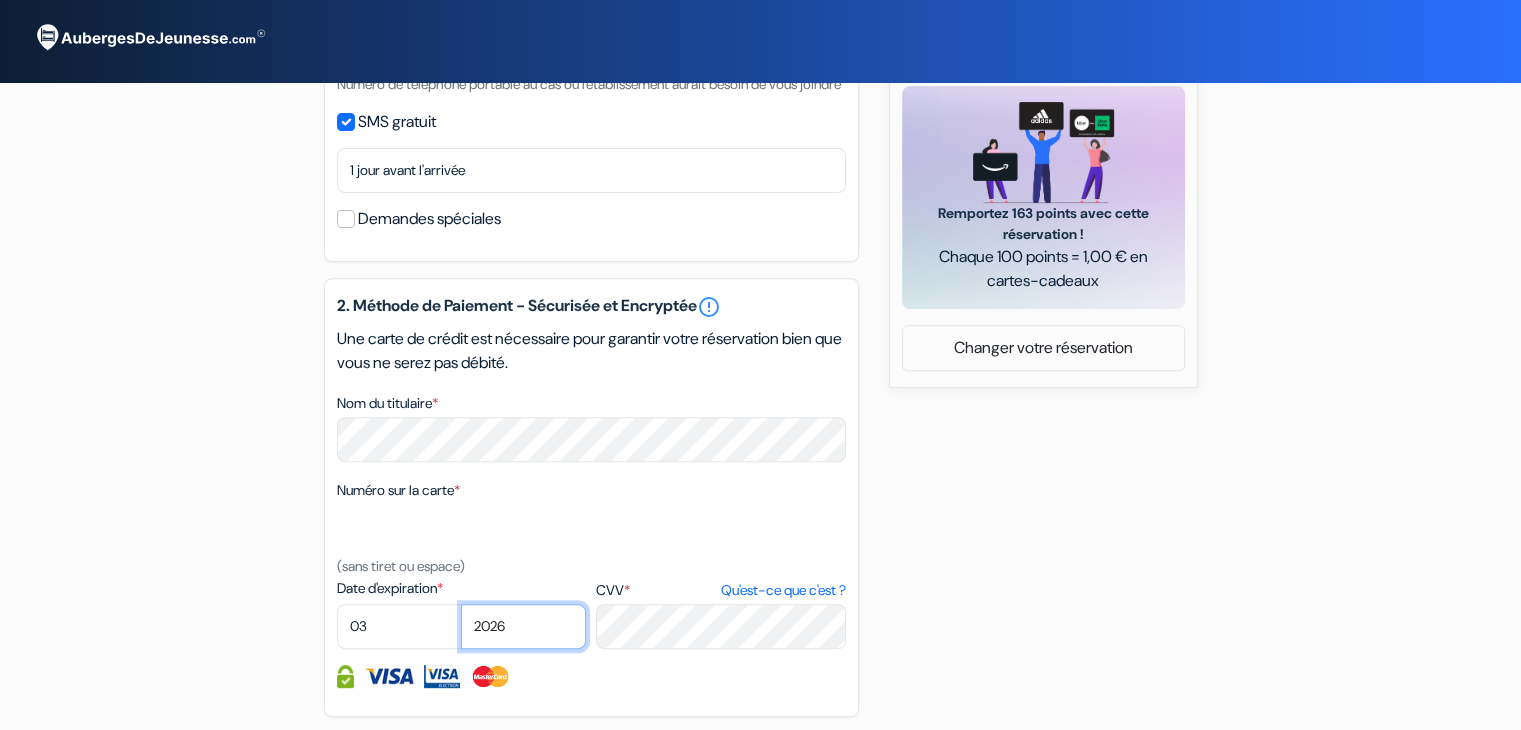 click on "2025
2026
2027
2028
2029
2030
2031
2032
2033
2034
2035
2036 2037 2038 2039 2040 2041" at bounding box center (523, 626) 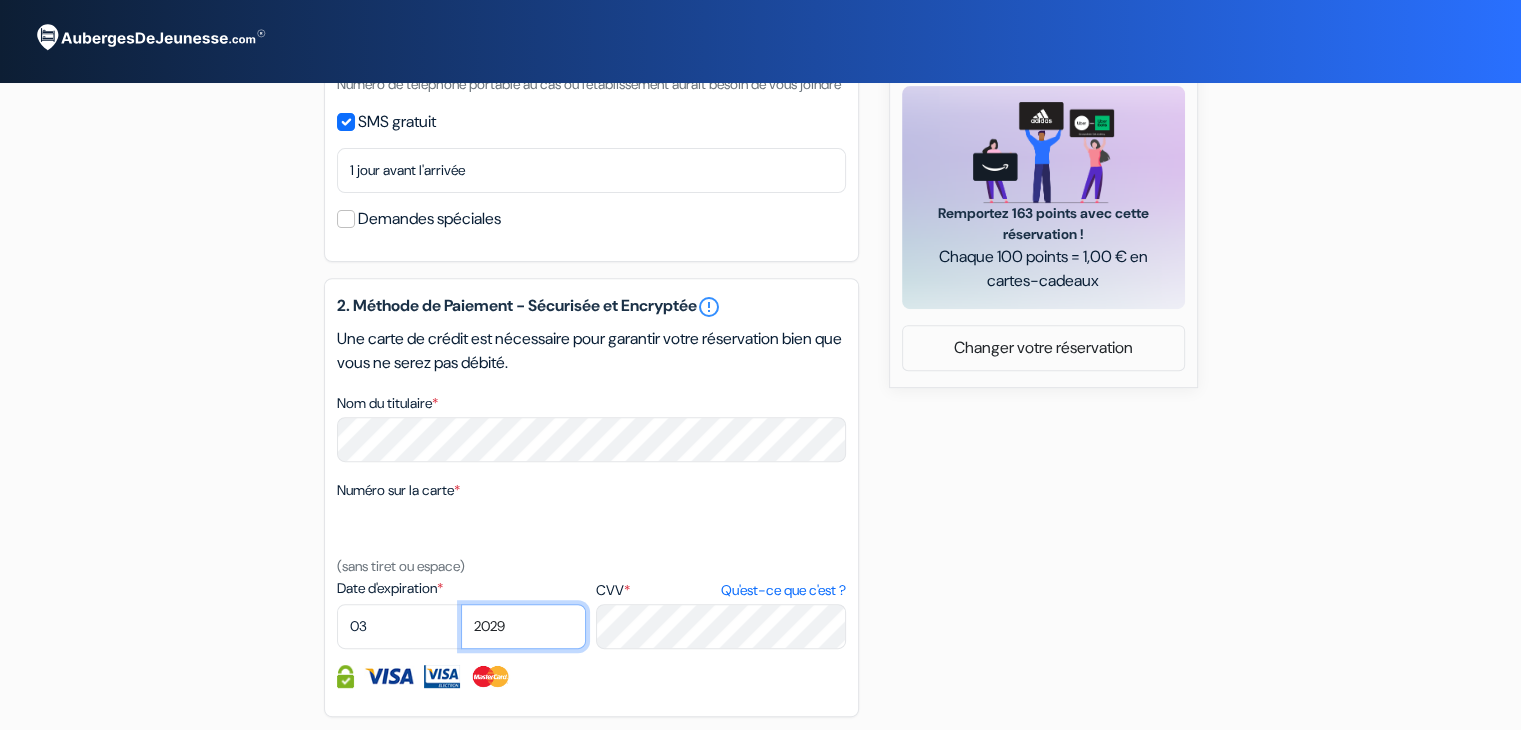 click on "2025
2026
2027
2028
2029
2030
2031
2032
2033
2034
2035
2036 2037 2038 2039 2040 2041" at bounding box center (523, 626) 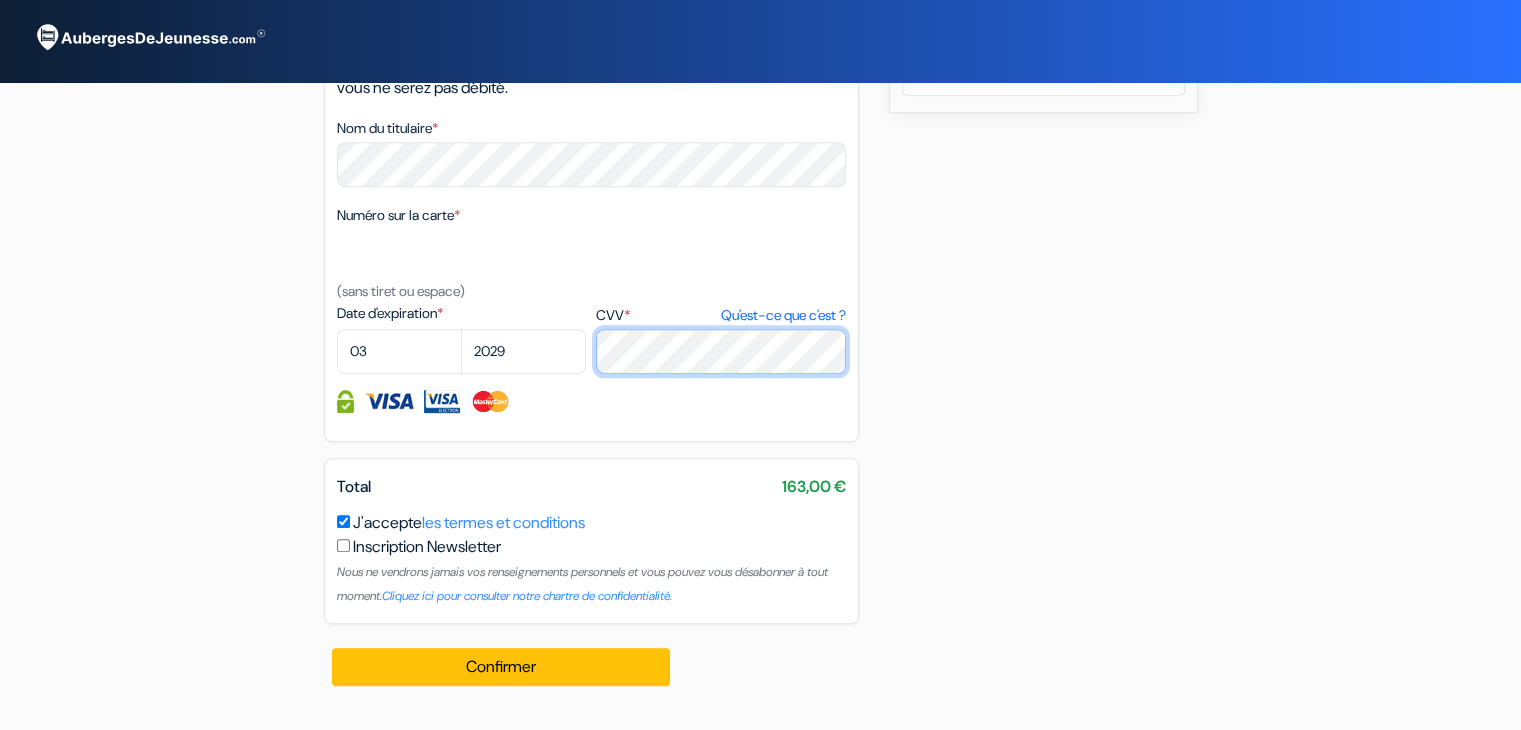 scroll, scrollTop: 984, scrollLeft: 0, axis: vertical 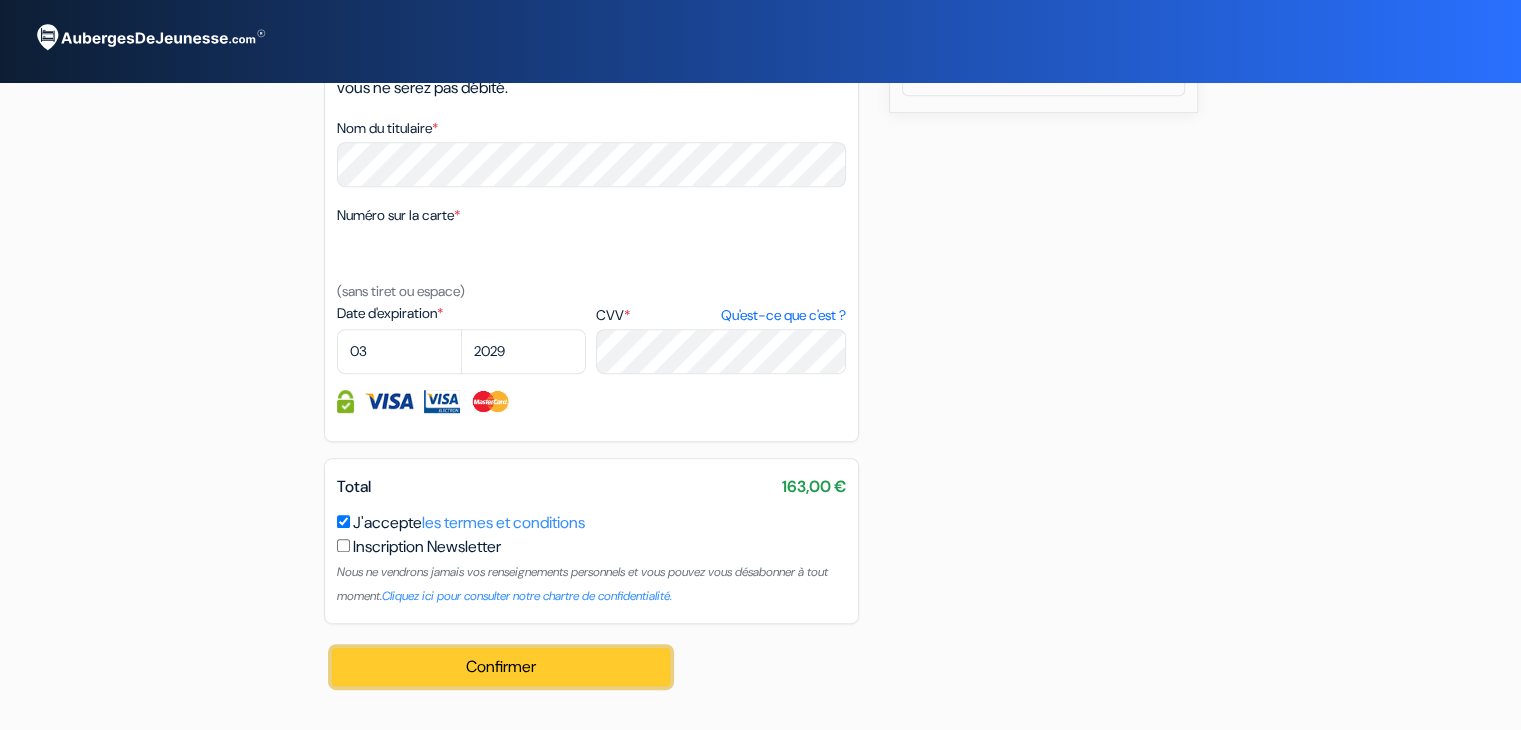 click on "Confirmer
Loading..." at bounding box center [501, 667] 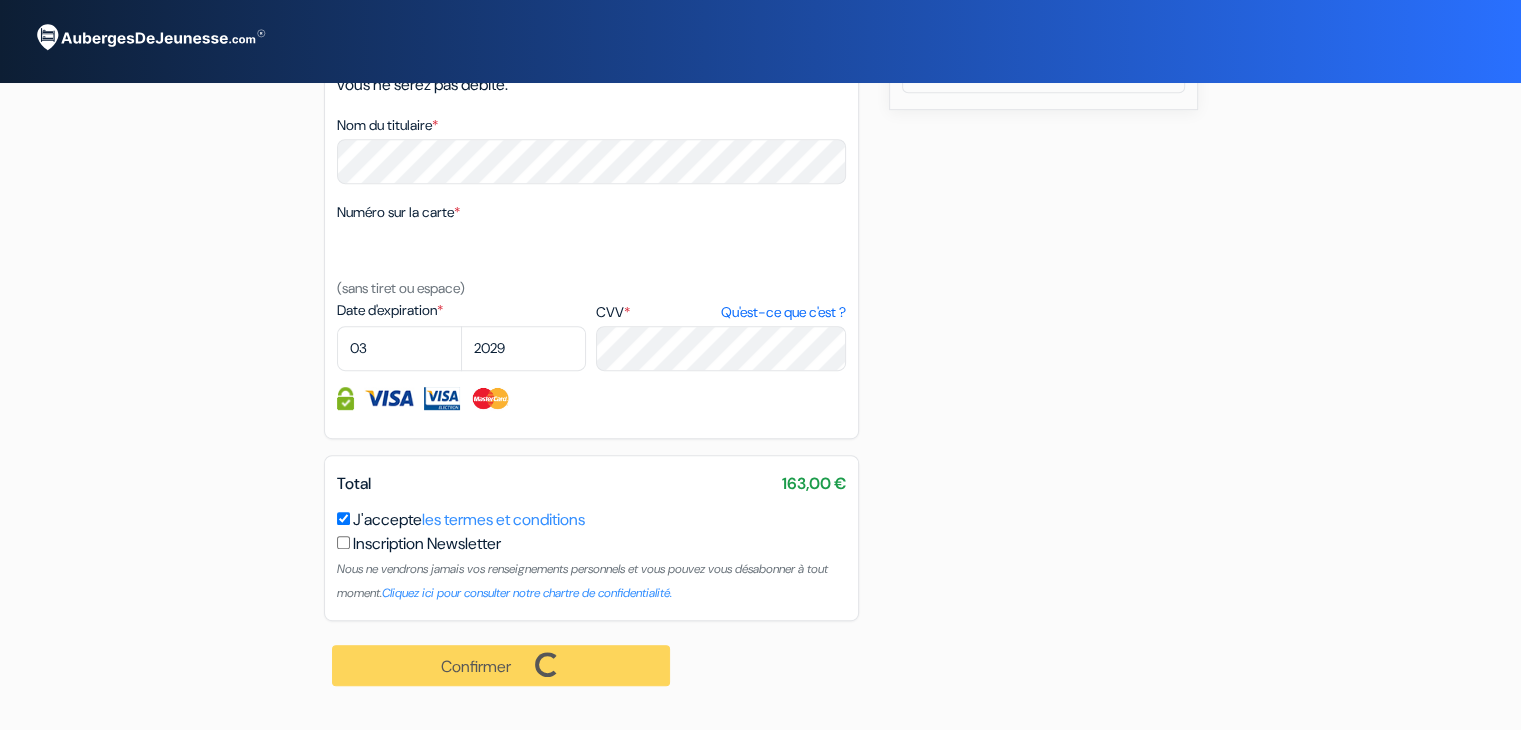 click on "[BRAND]
[STREET] [NUMBER],
[CITY],
[COUNTRY]
Détails de l'établissement
X" at bounding box center (761, -73) 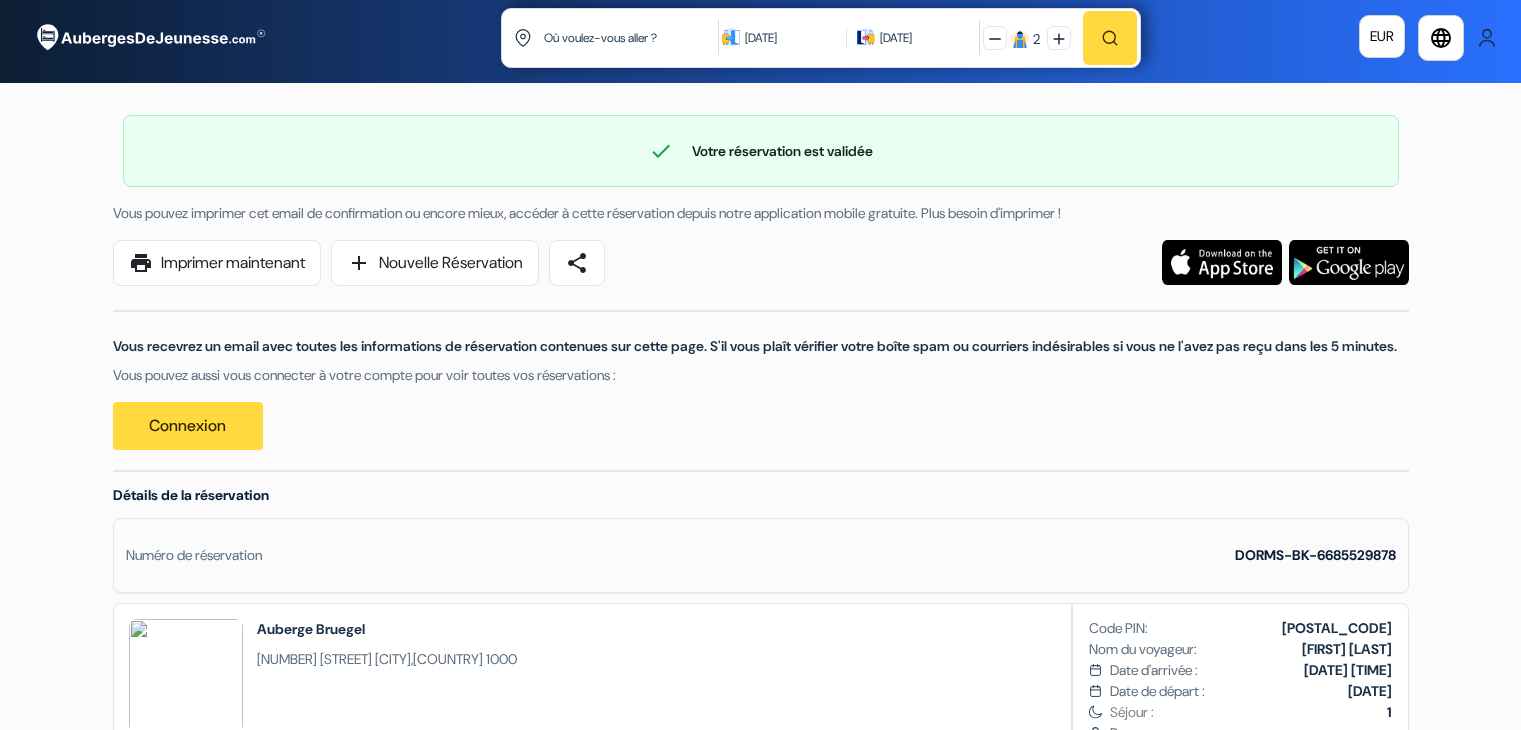 scroll, scrollTop: 0, scrollLeft: 0, axis: both 